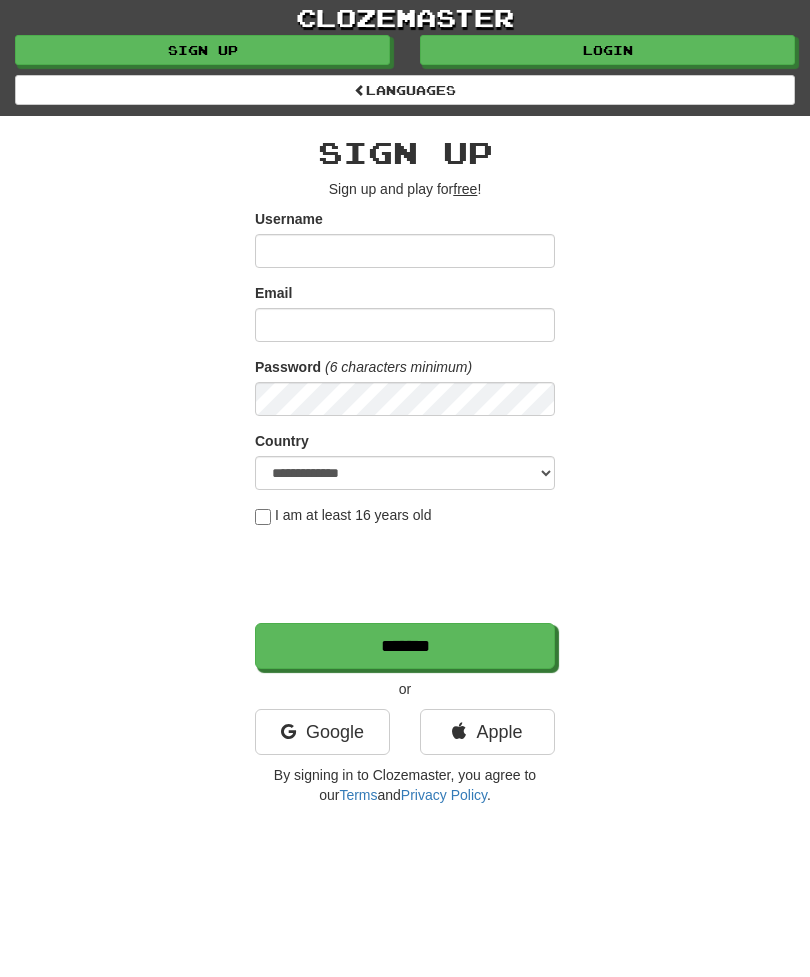 scroll, scrollTop: 0, scrollLeft: 0, axis: both 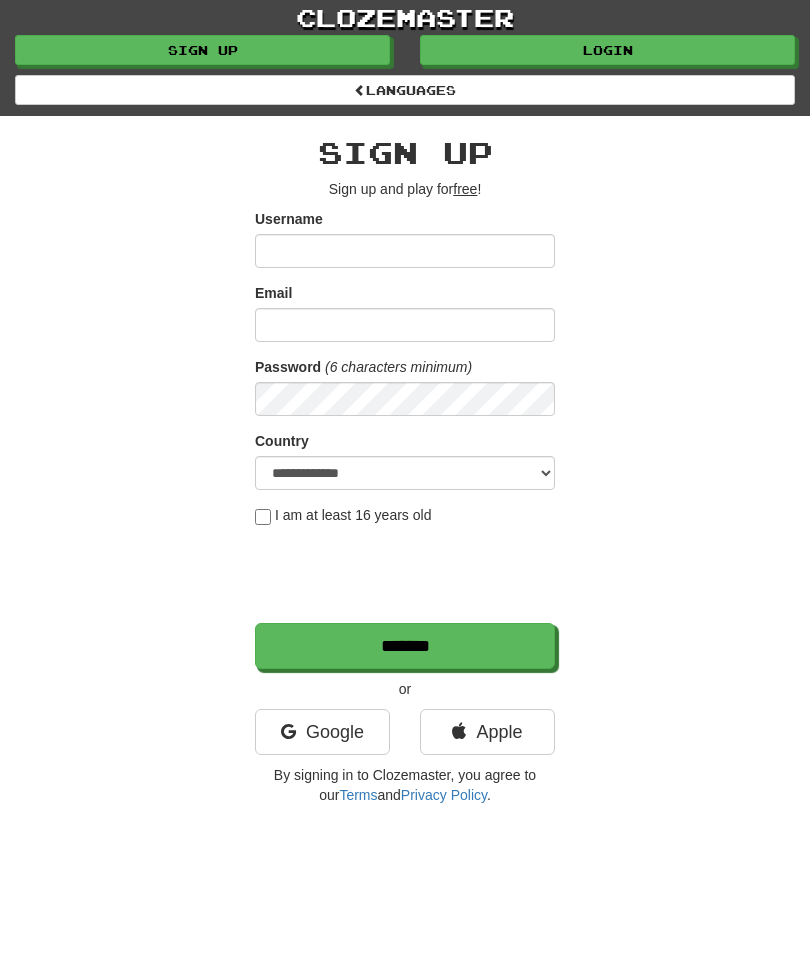click on "Login" at bounding box center [607, 50] 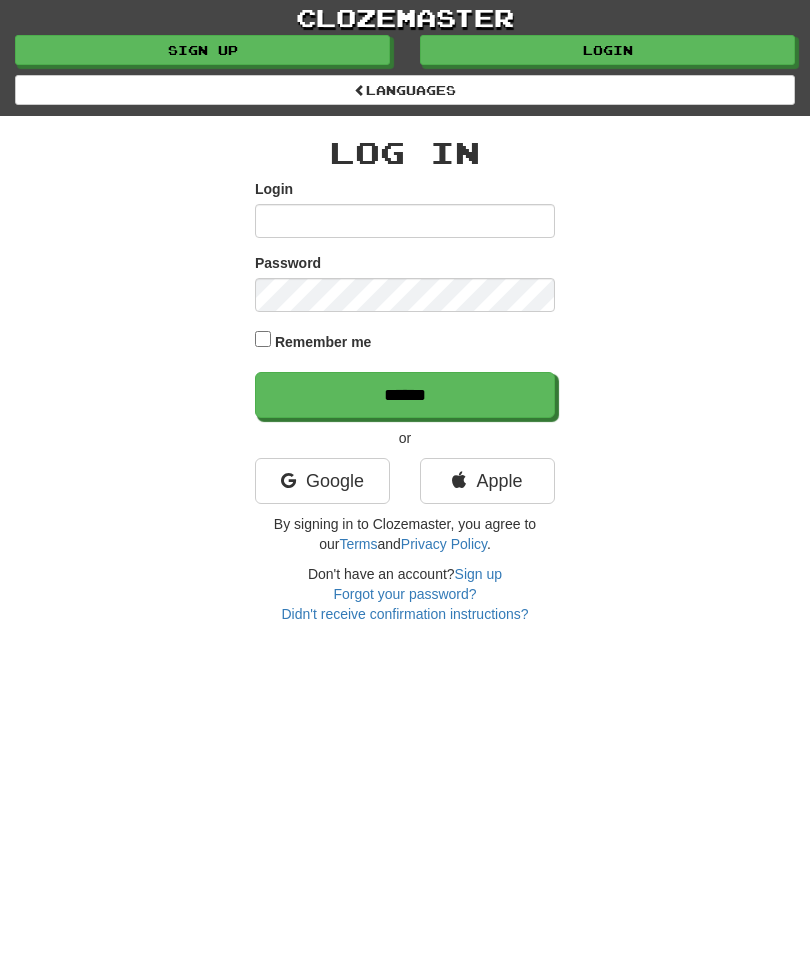 scroll, scrollTop: 0, scrollLeft: 0, axis: both 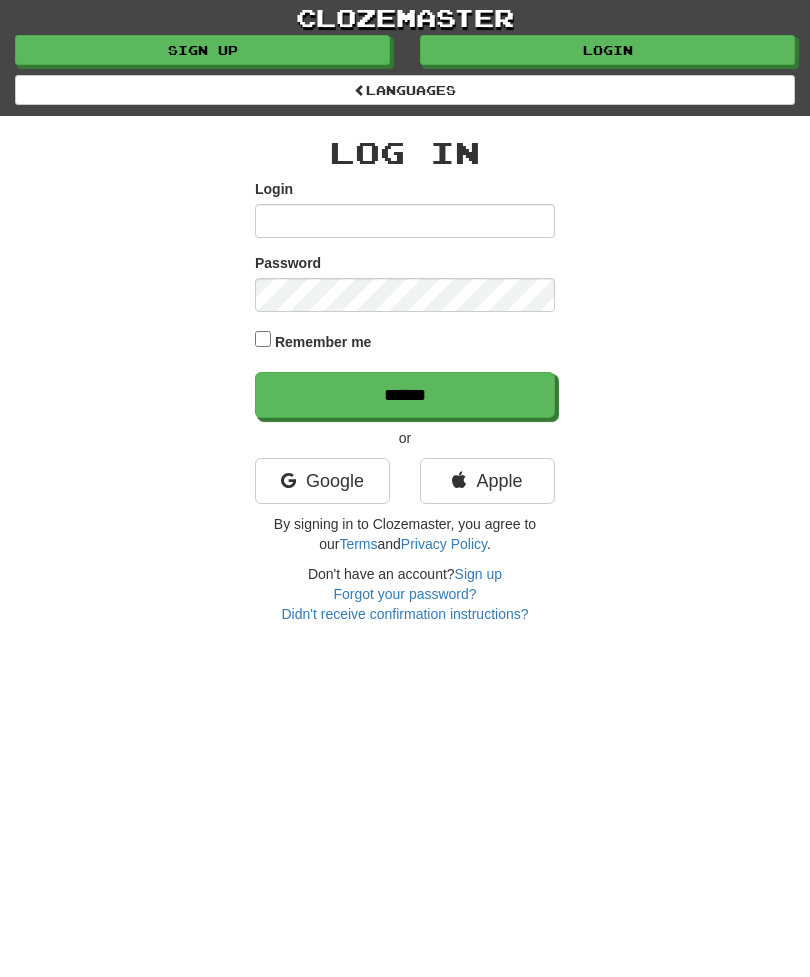 click on "Google" at bounding box center (322, 481) 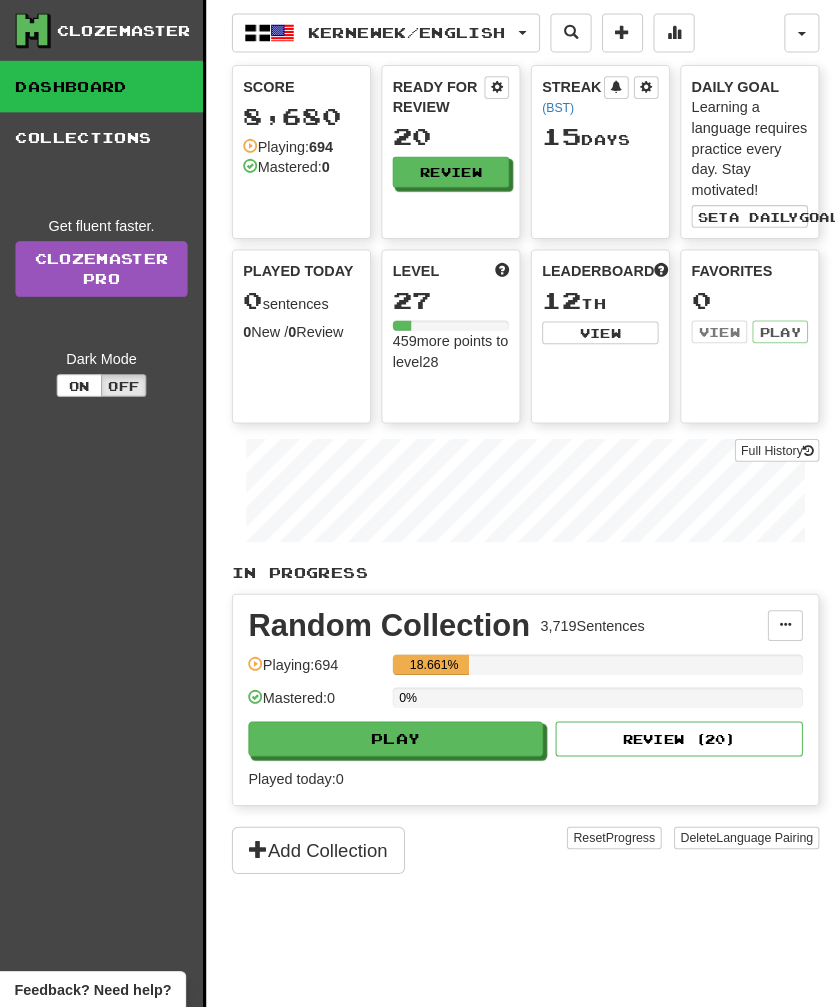 scroll, scrollTop: 3, scrollLeft: 0, axis: vertical 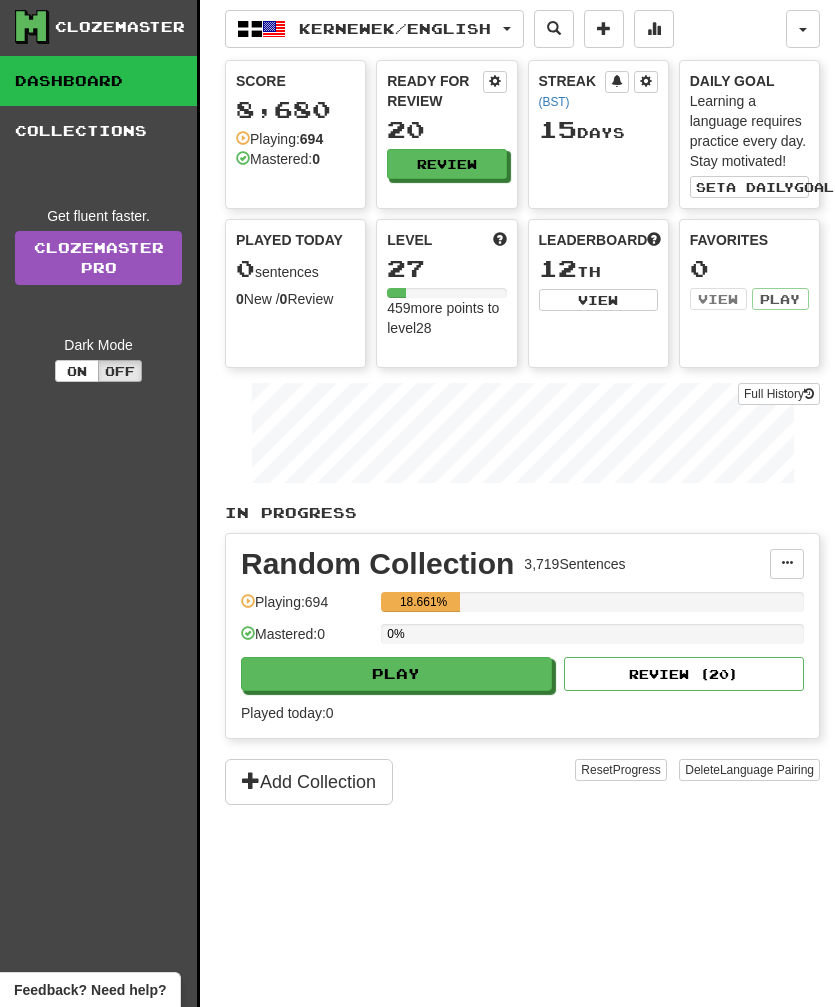 click at bounding box center [787, 564] 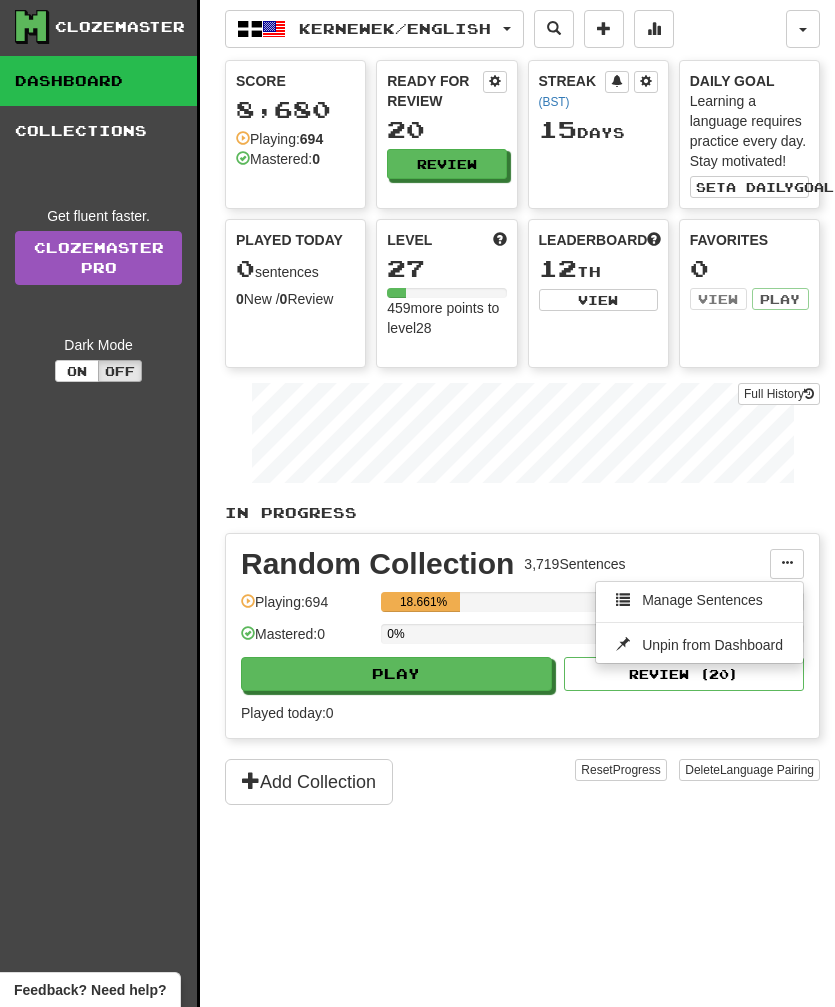 click at bounding box center [417, 503] 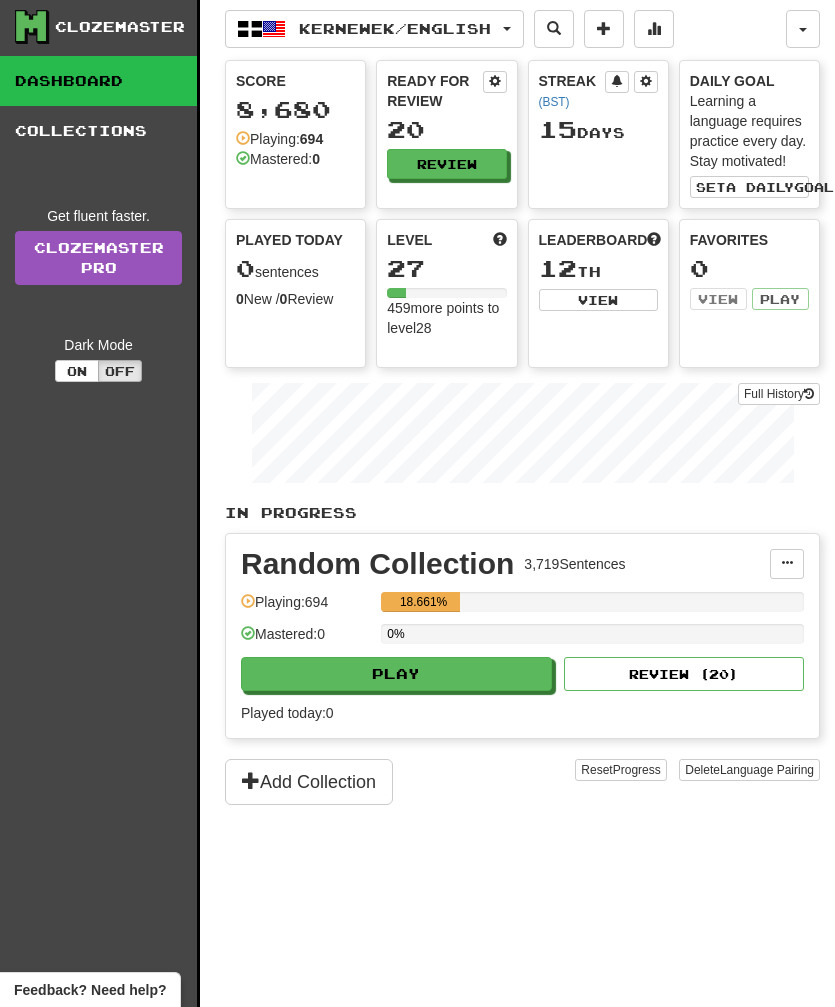 click on "Play" at bounding box center (396, 674) 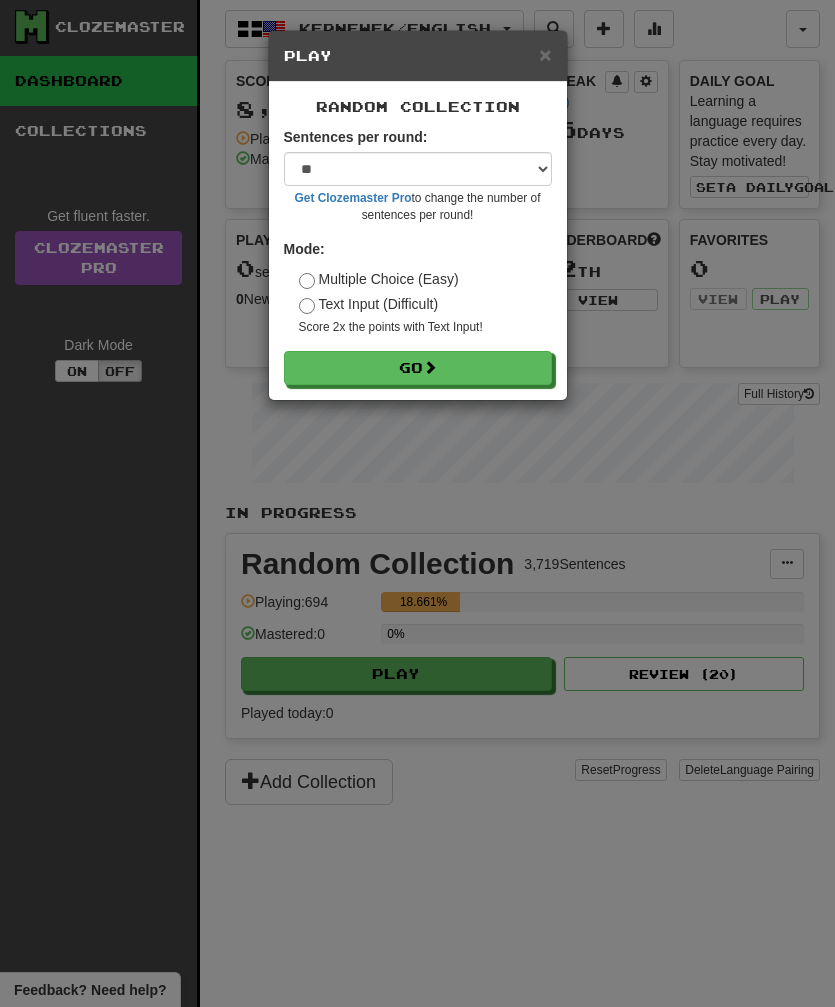 click at bounding box center [430, 367] 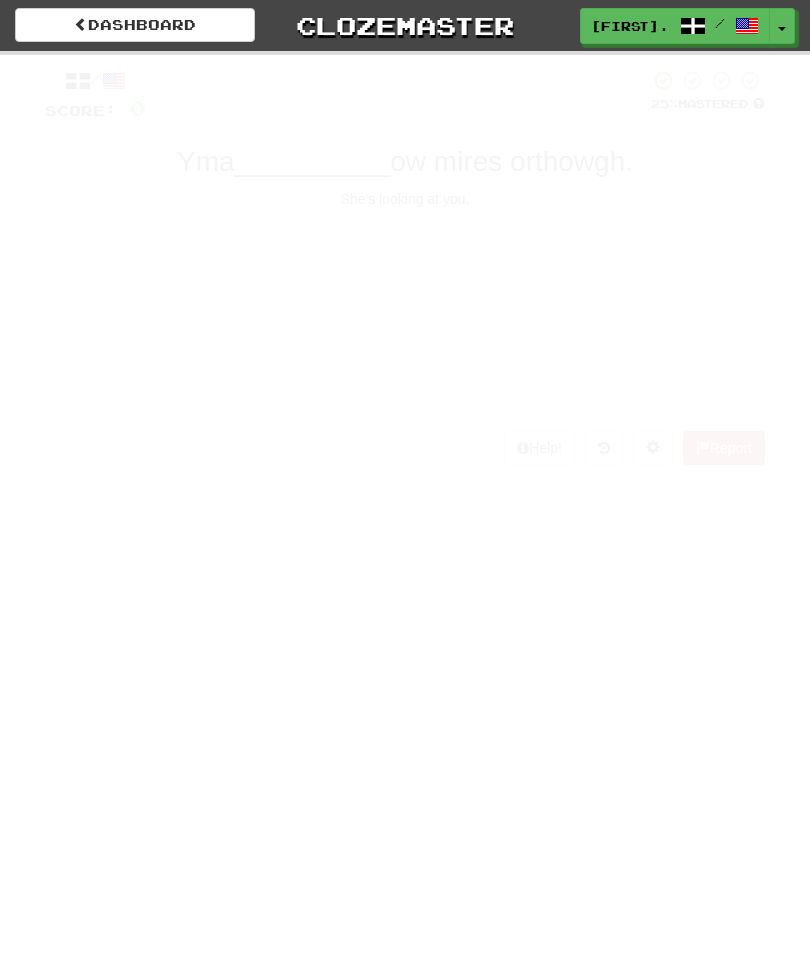 scroll, scrollTop: 0, scrollLeft: 0, axis: both 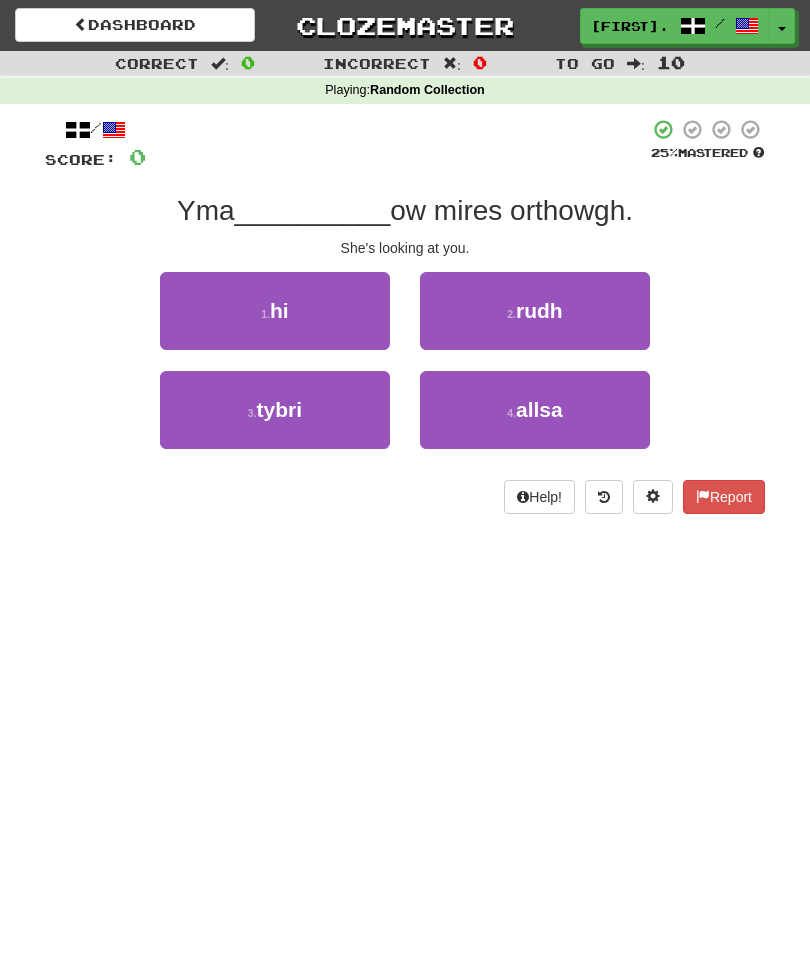 click on "hi" at bounding box center (279, 310) 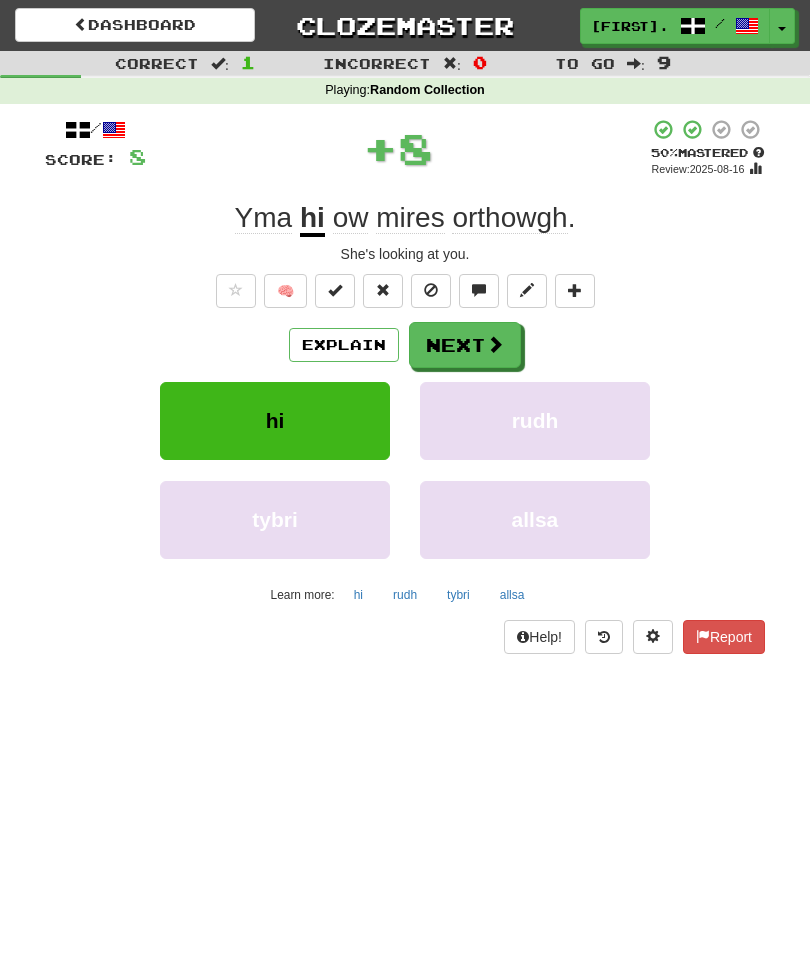 click on "Next" at bounding box center (465, 345) 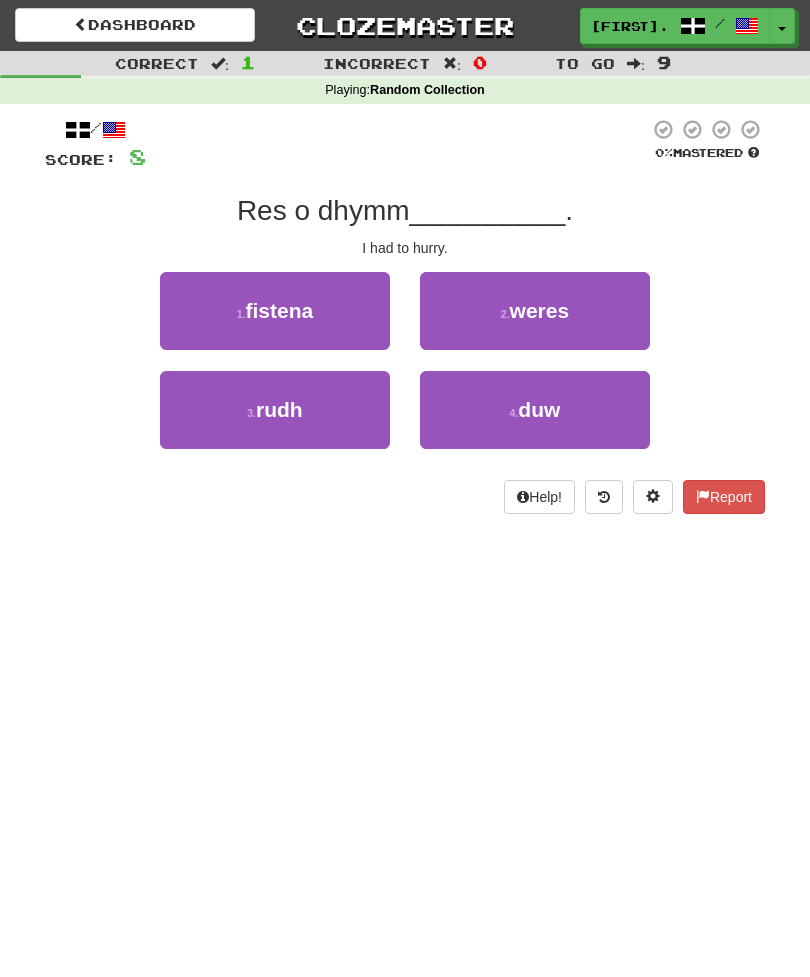 click on "fistena" at bounding box center [280, 310] 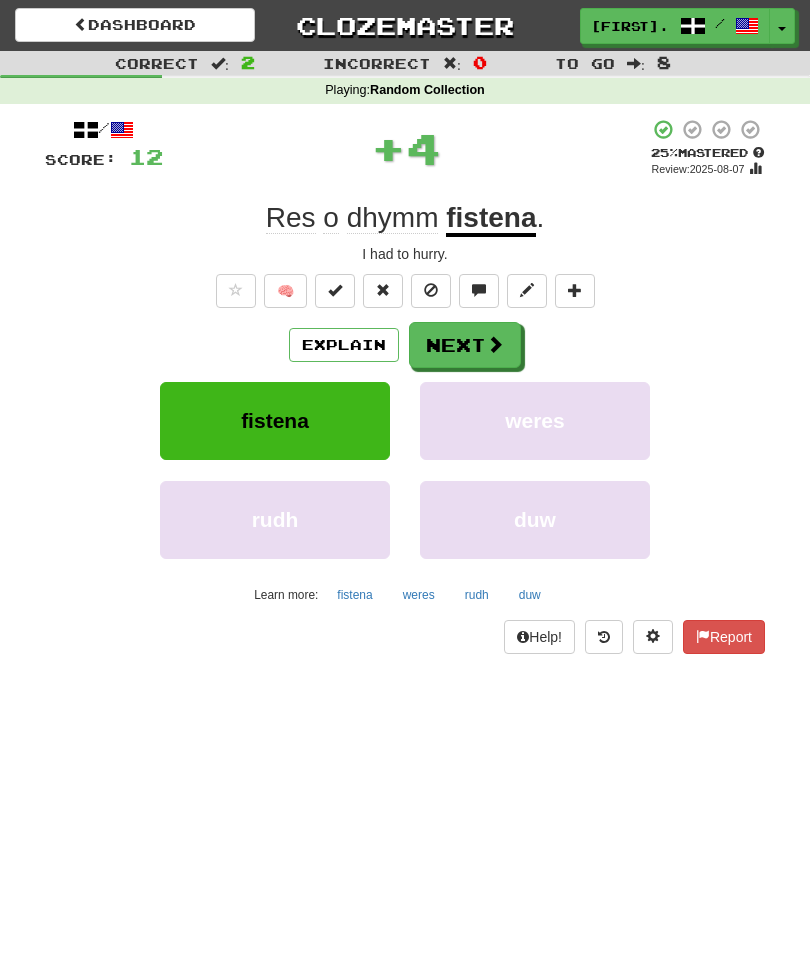 click on "Next" at bounding box center [465, 345] 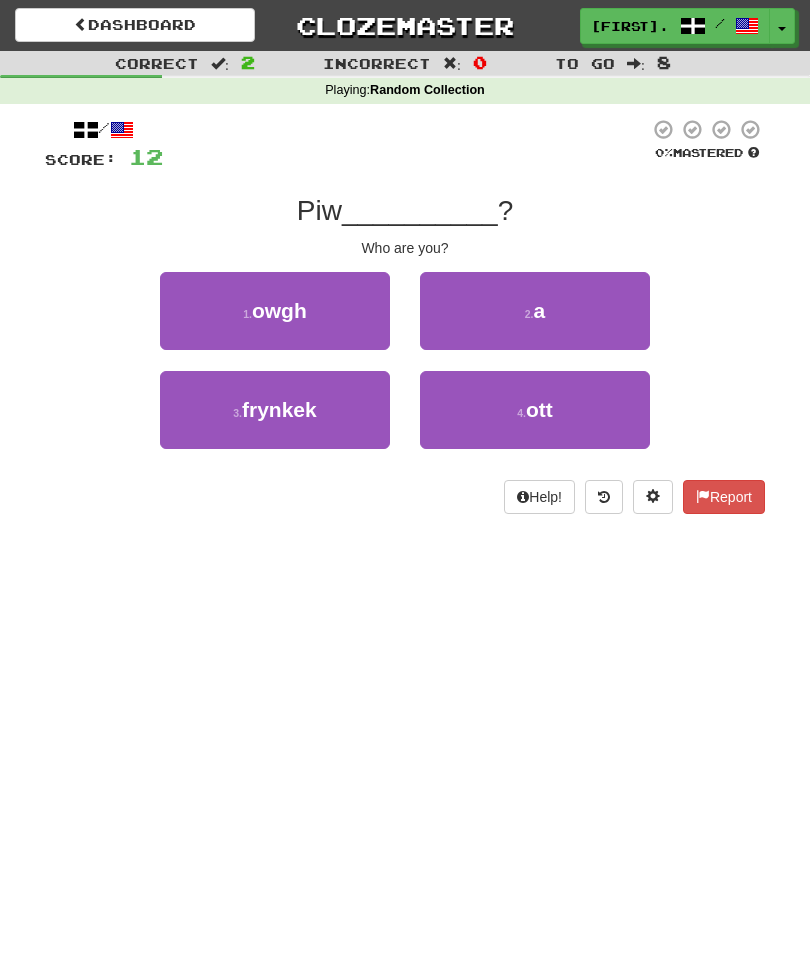 click on "1 .  owgh" at bounding box center (275, 311) 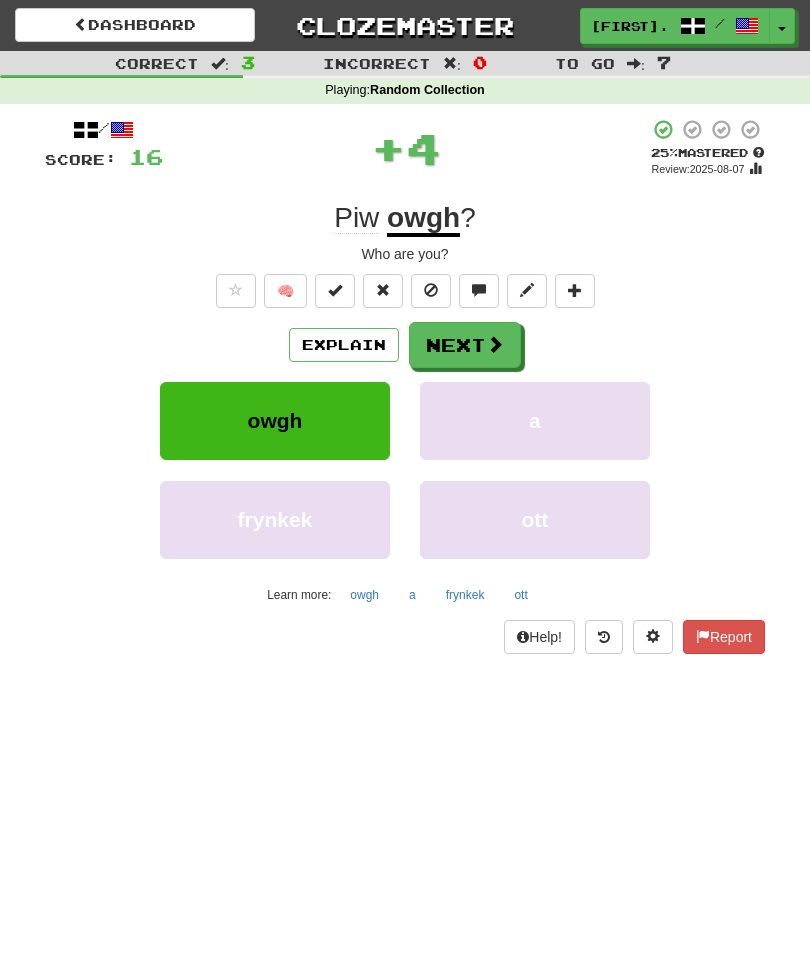 click on "Next" at bounding box center [465, 345] 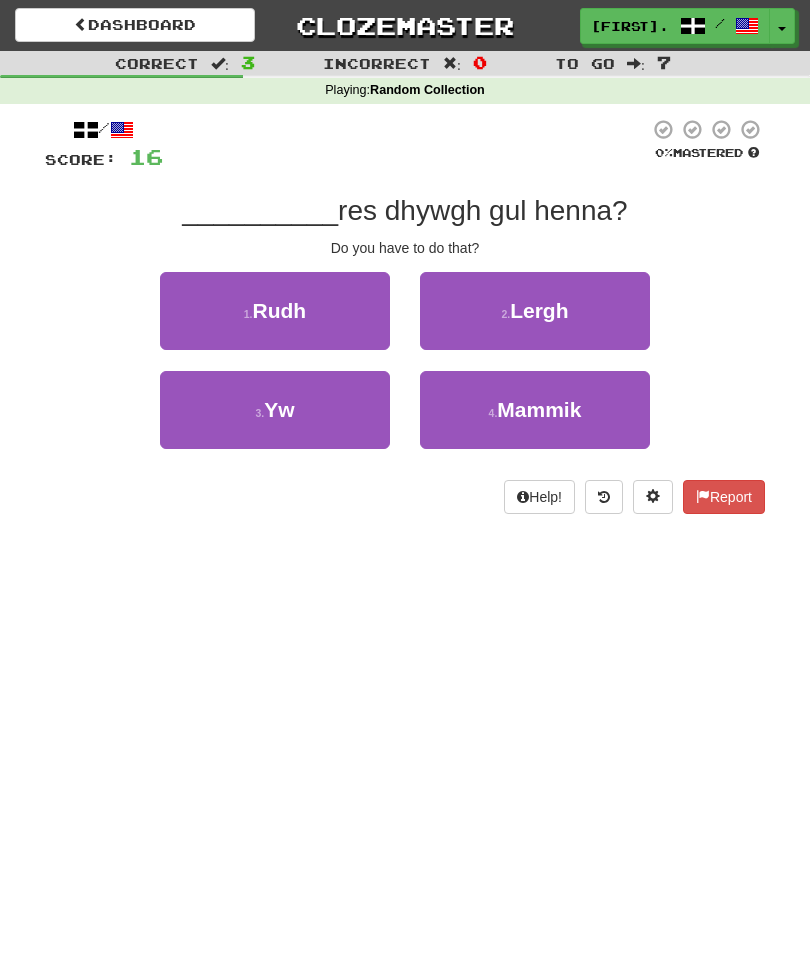 click on "3 .  Yw" at bounding box center (275, 410) 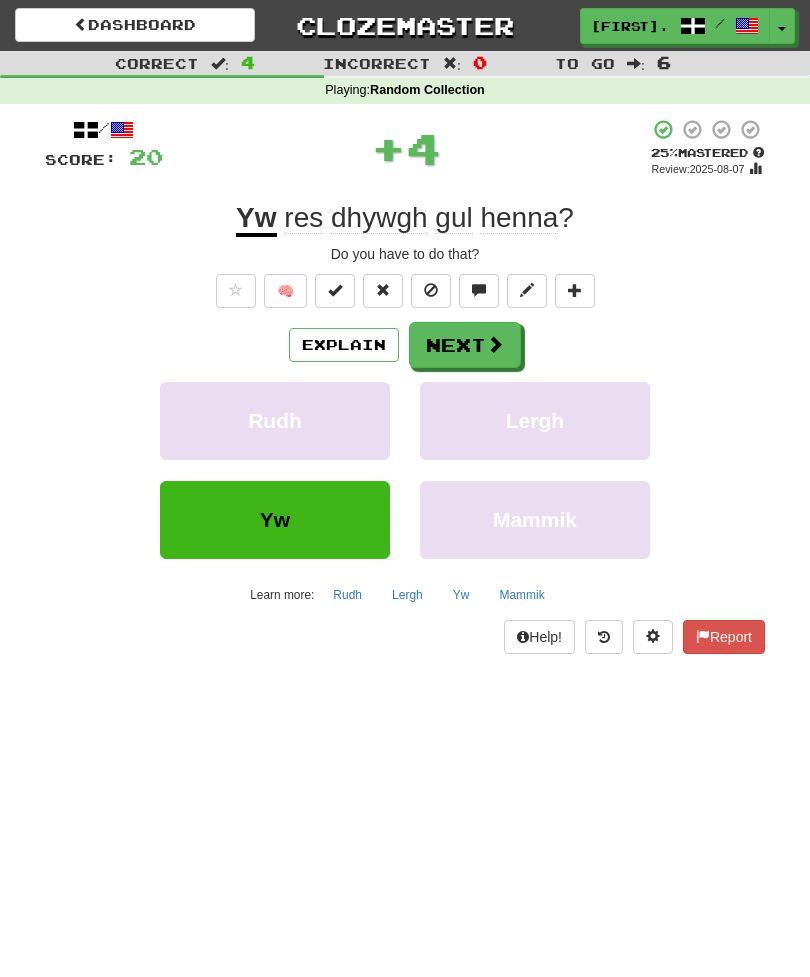 click on "Next" at bounding box center (465, 345) 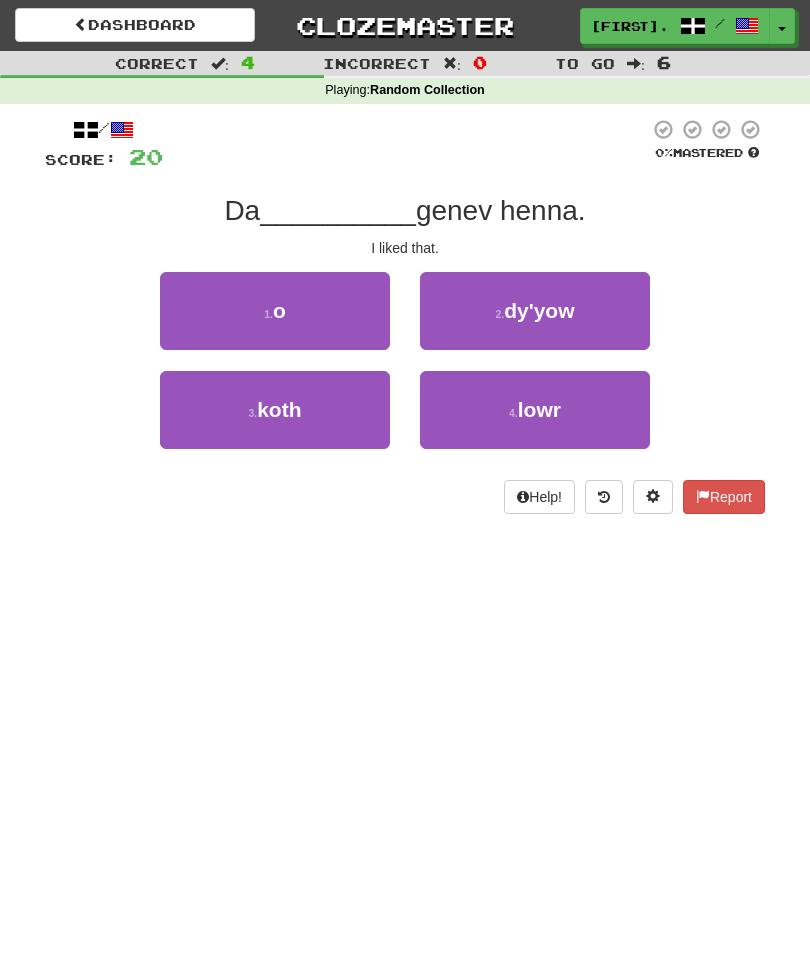 click on "1 .  o" at bounding box center [275, 311] 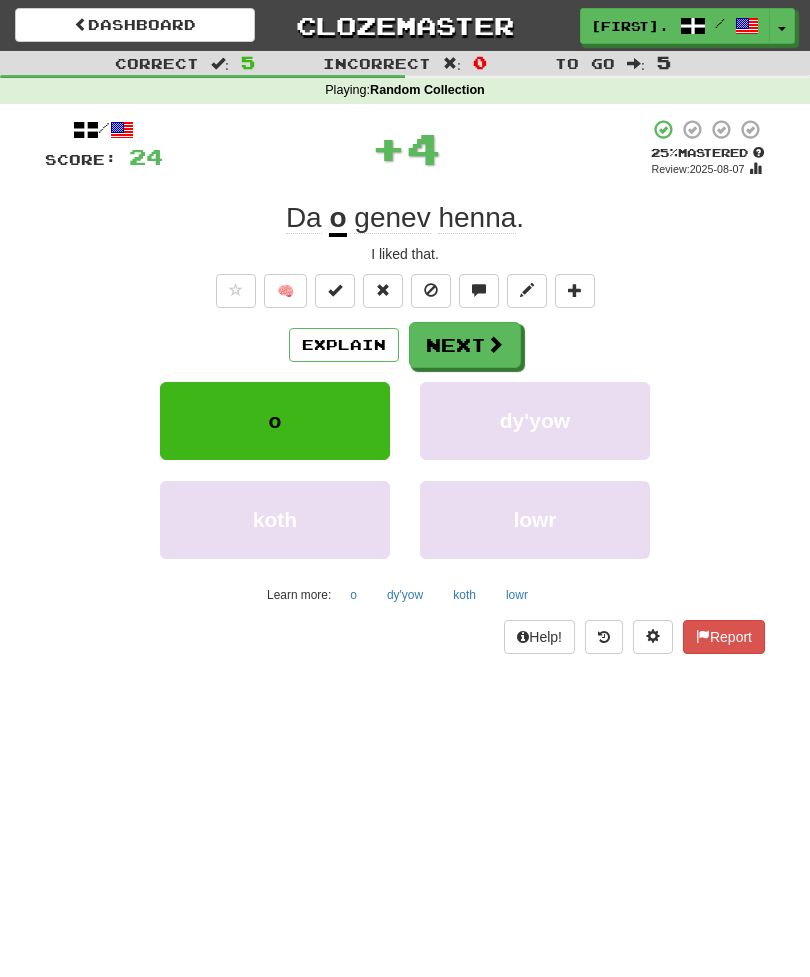 click at bounding box center [495, 344] 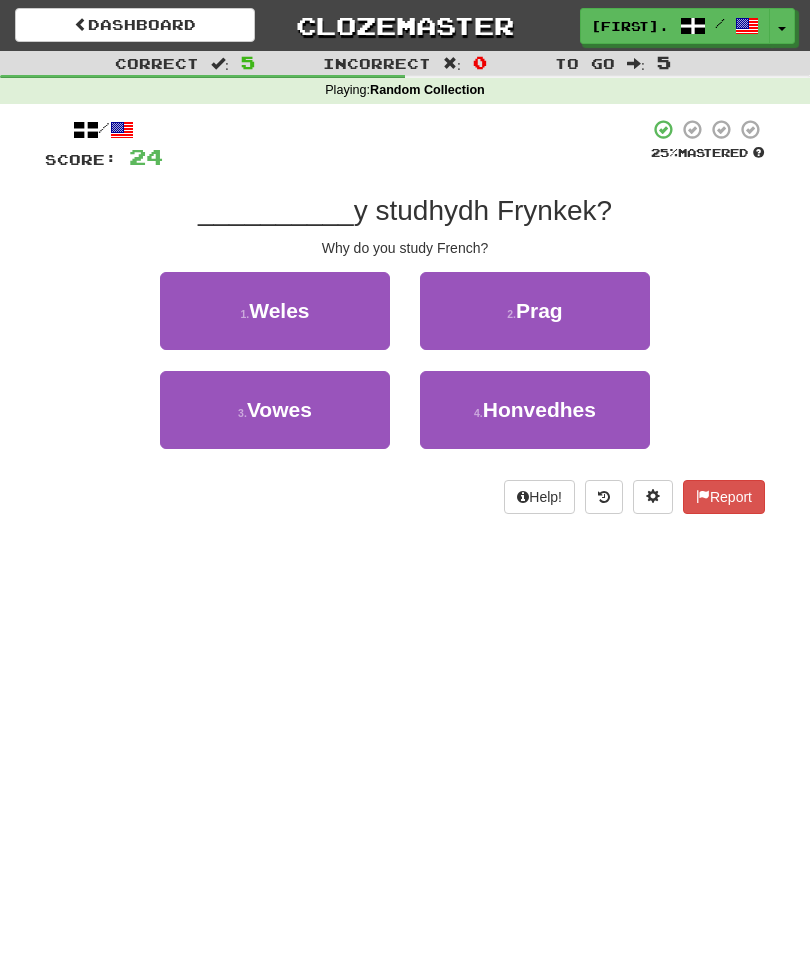 click on "2 .  Prag" at bounding box center [535, 311] 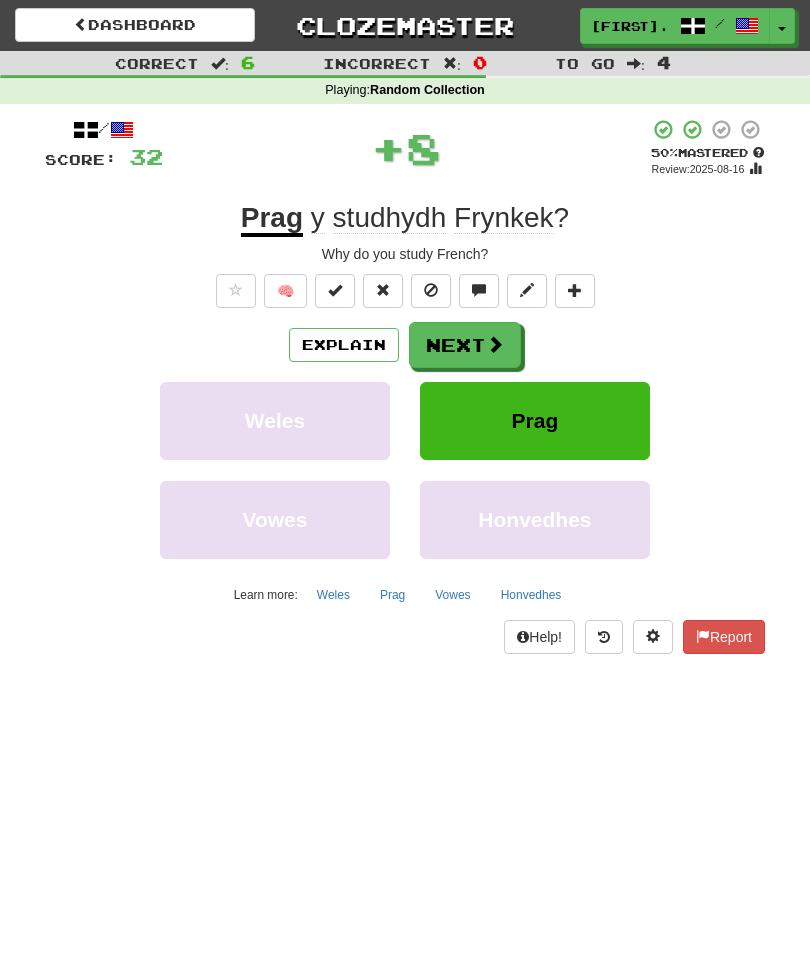 click on "Next" at bounding box center [465, 345] 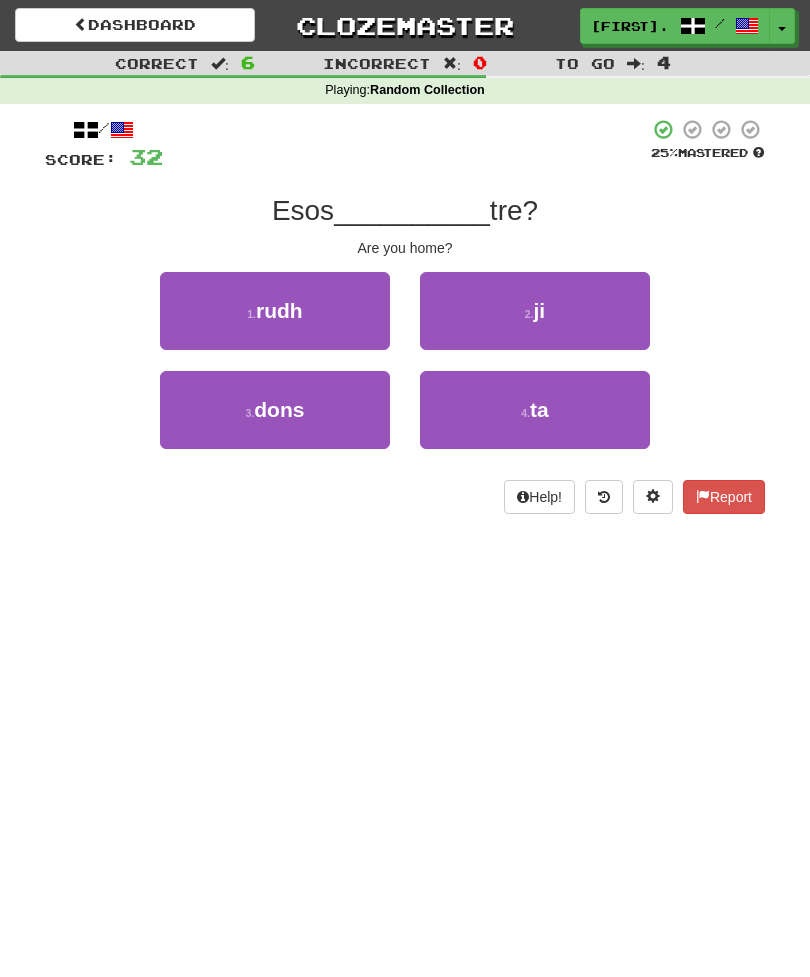 click on "4 .  ta" at bounding box center (535, 410) 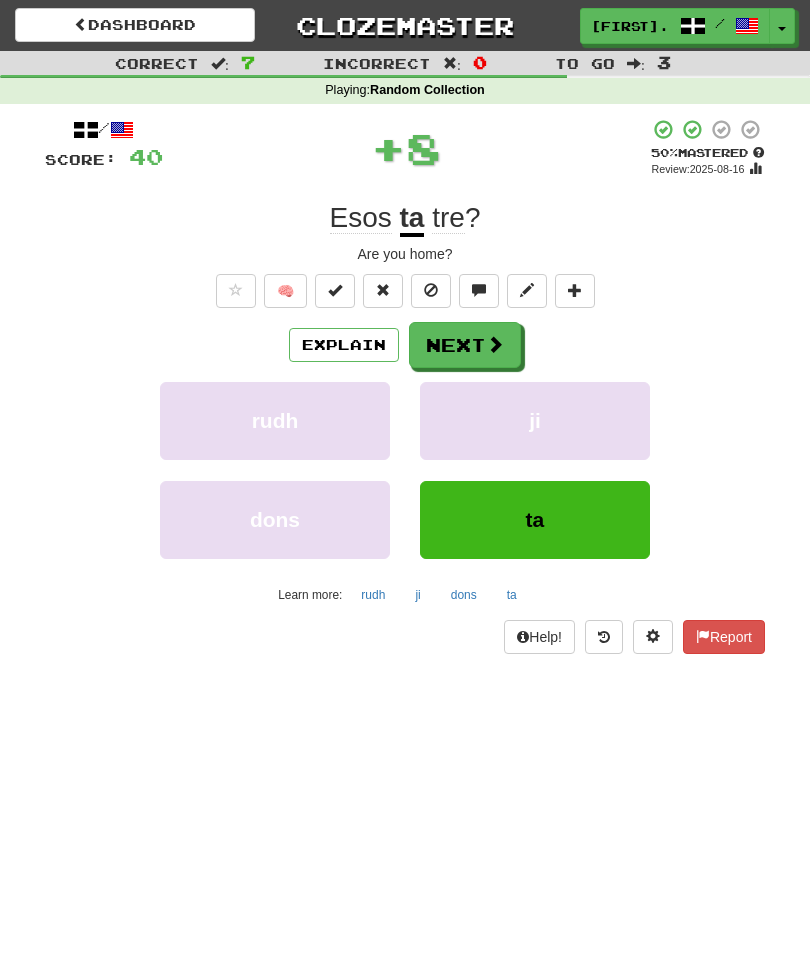 click on "Next" at bounding box center [465, 345] 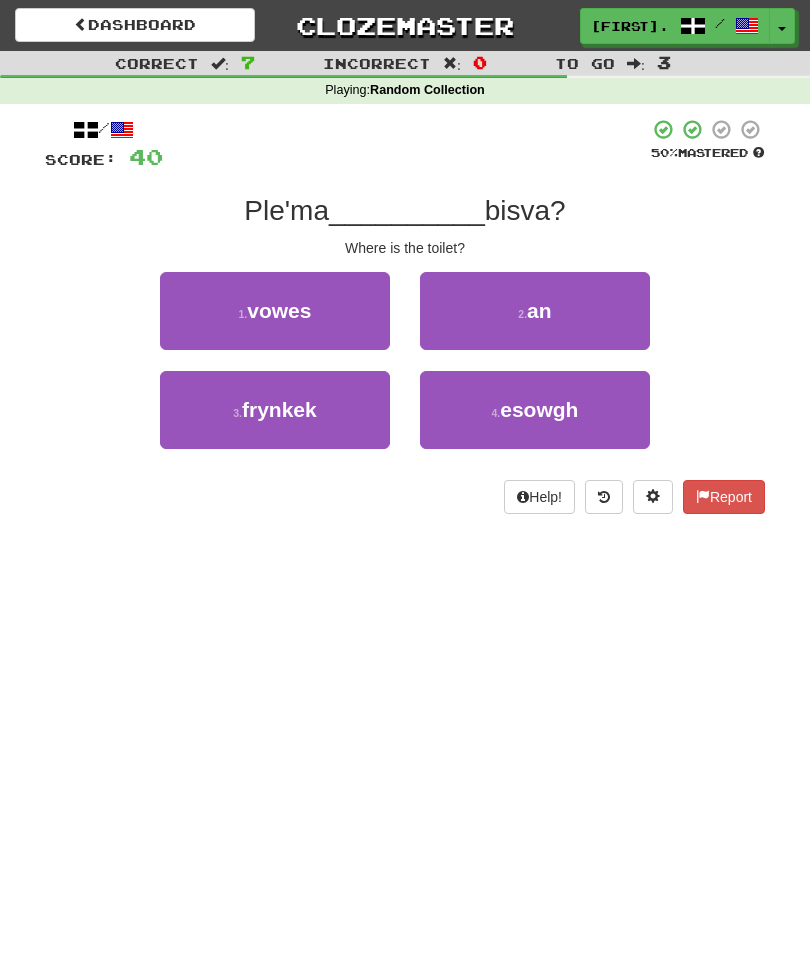 click on "2 .  an" at bounding box center (535, 311) 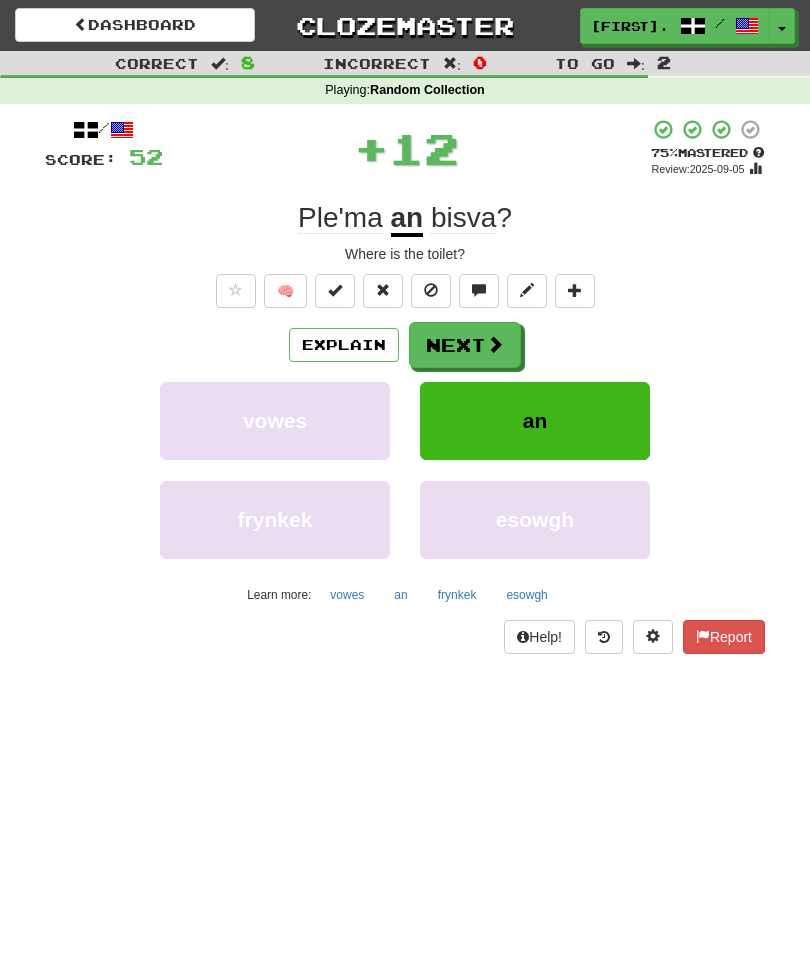 click at bounding box center [495, 344] 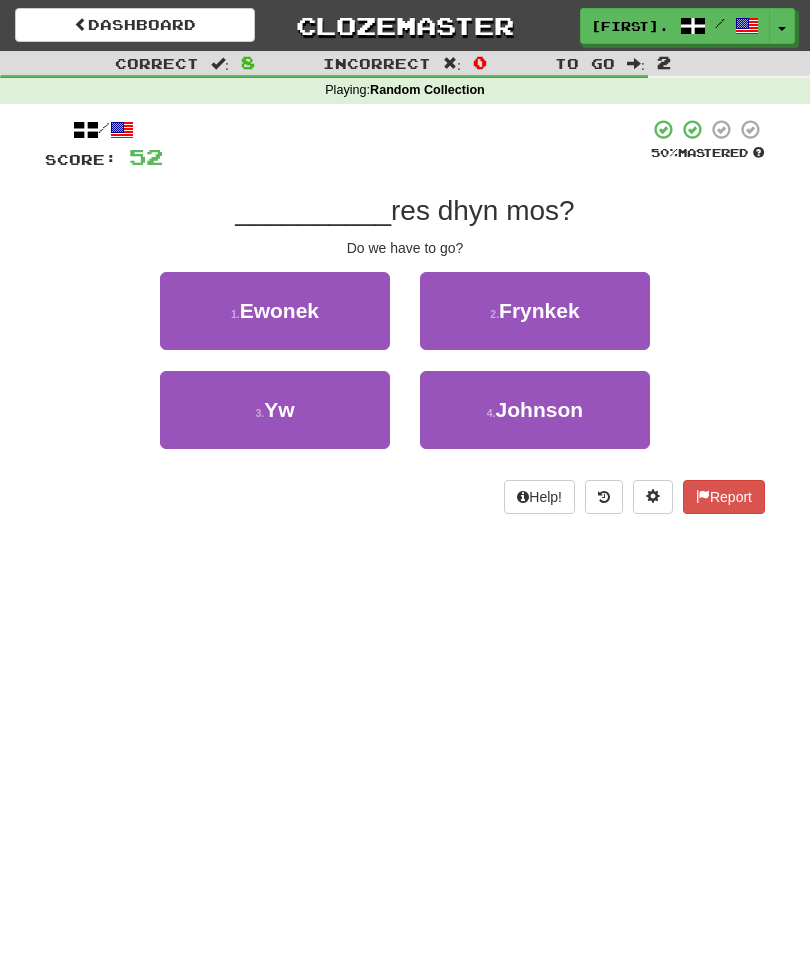 click on "3 .  Yw" at bounding box center [275, 410] 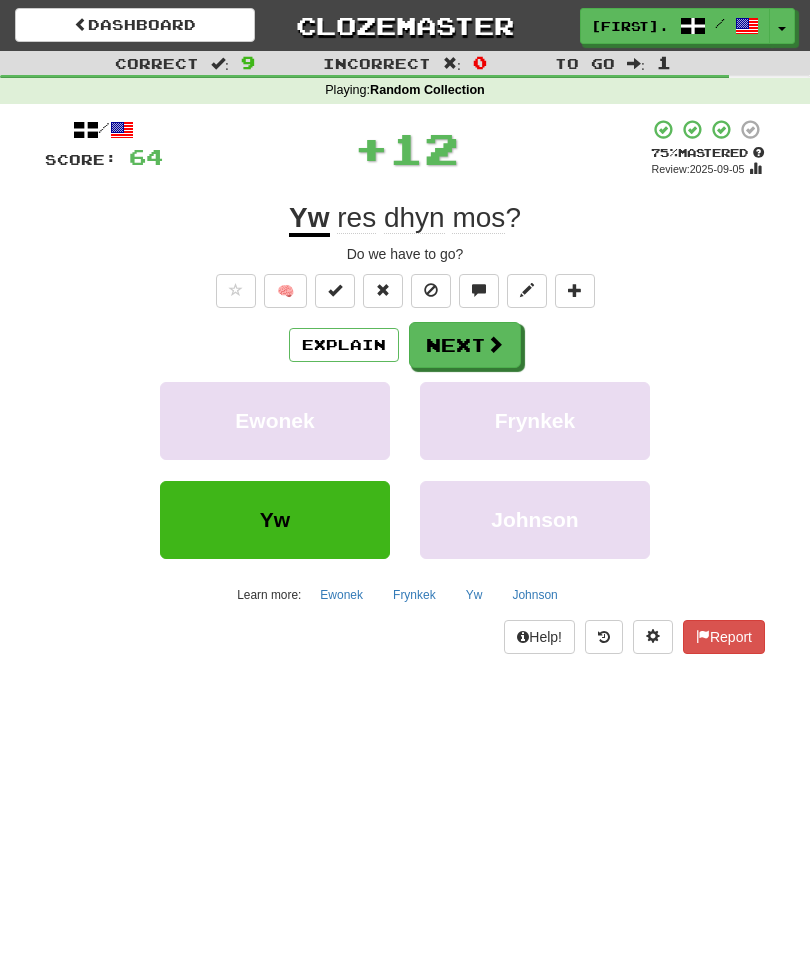 click on "Next" at bounding box center [465, 345] 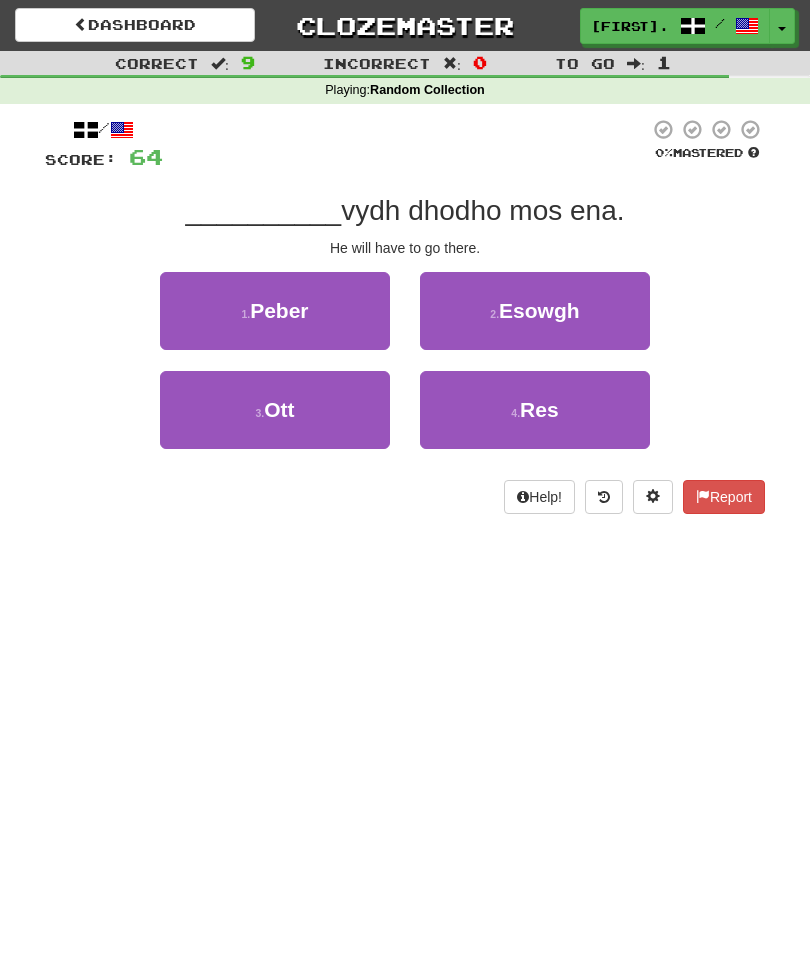 click on "Esowgh" at bounding box center (539, 310) 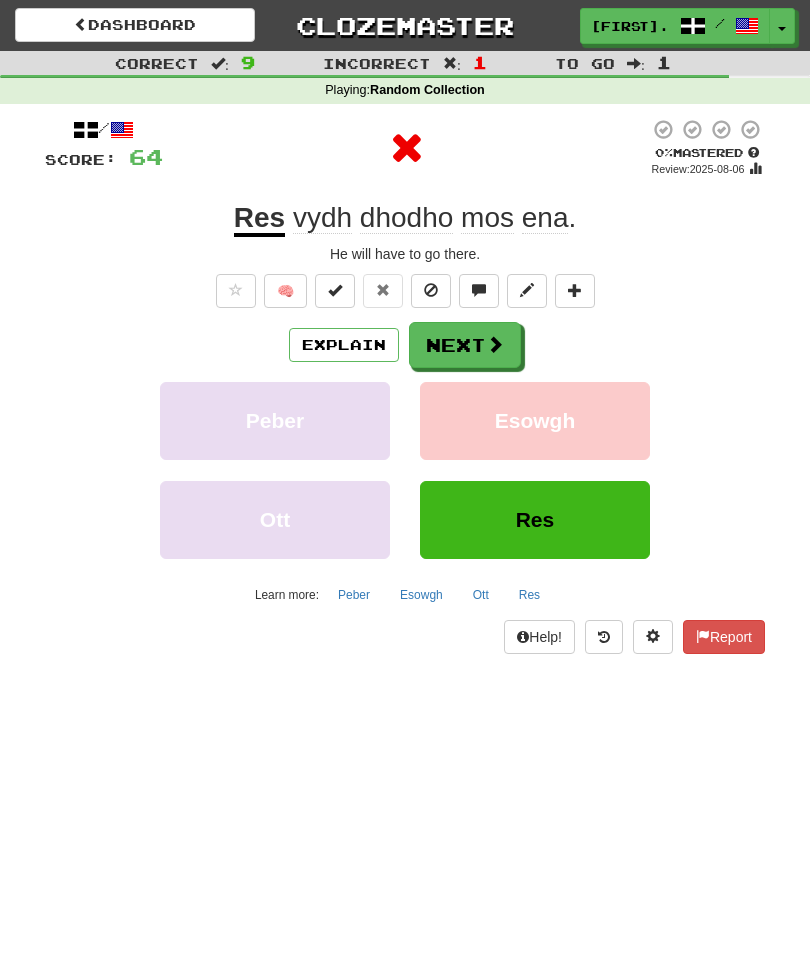 click on "Next" at bounding box center (465, 345) 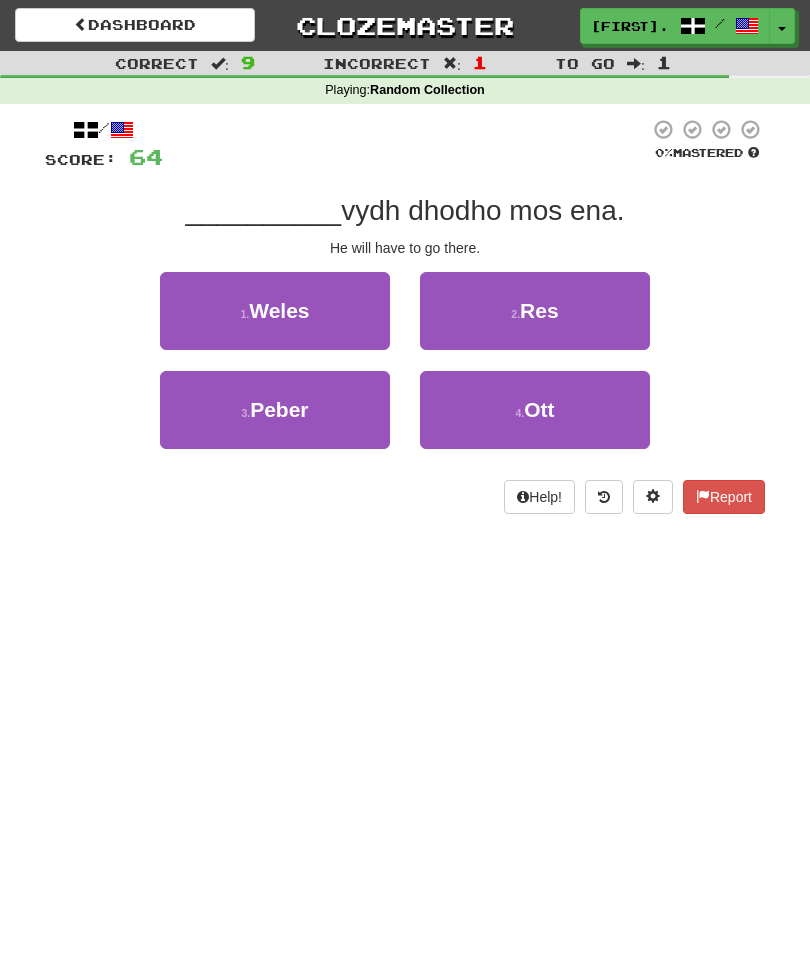 click on "Res" at bounding box center (539, 310) 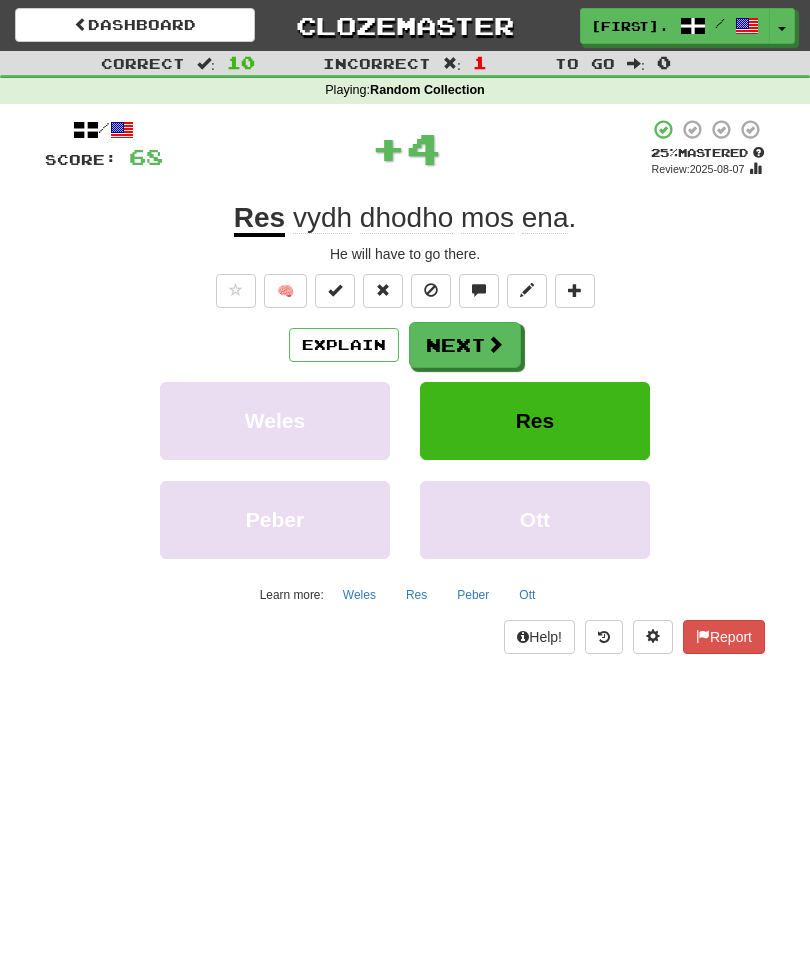 click at bounding box center [495, 344] 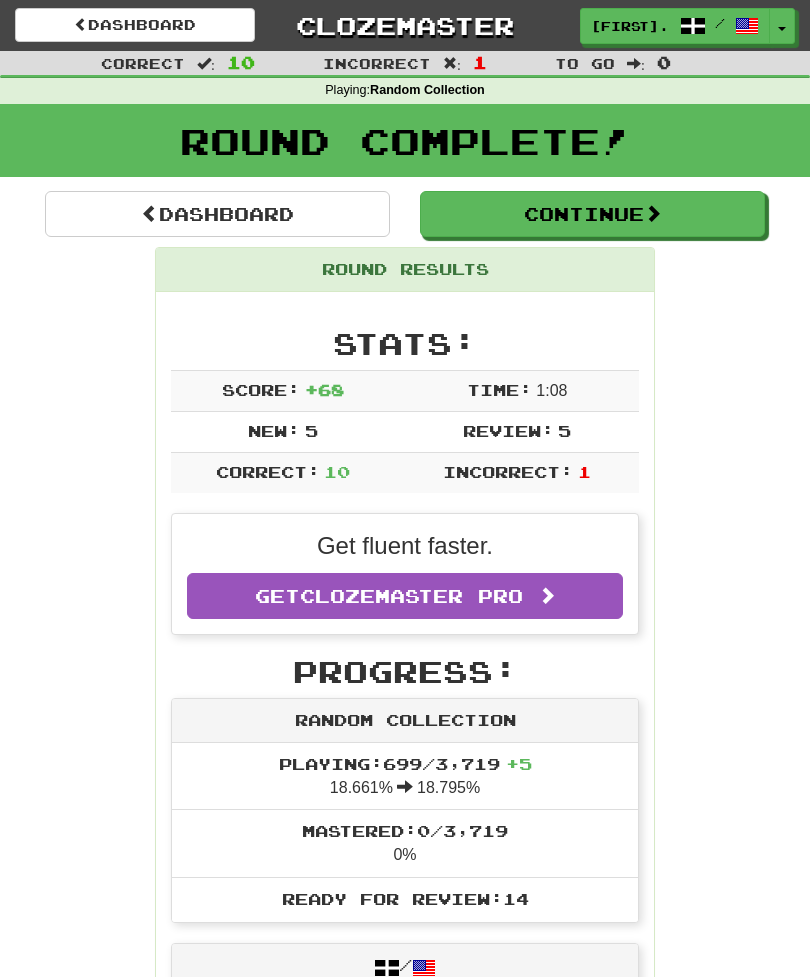 click on "Continue" at bounding box center [592, 214] 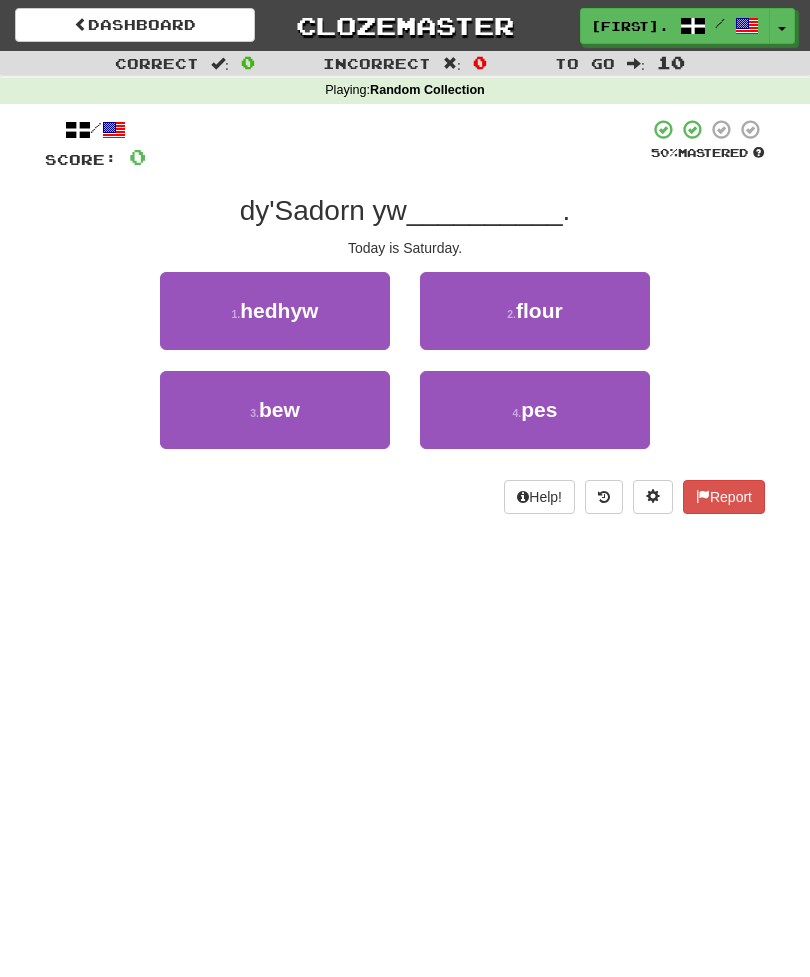 click on "1 .  hedhyw" at bounding box center (275, 311) 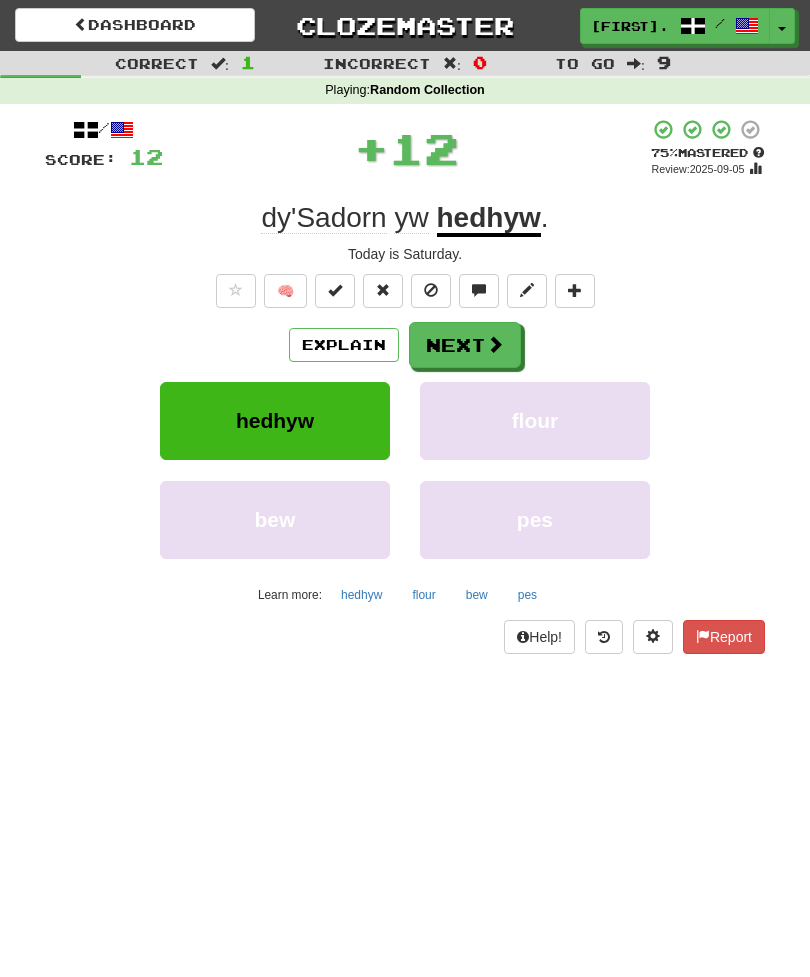 click on "Next" at bounding box center [465, 345] 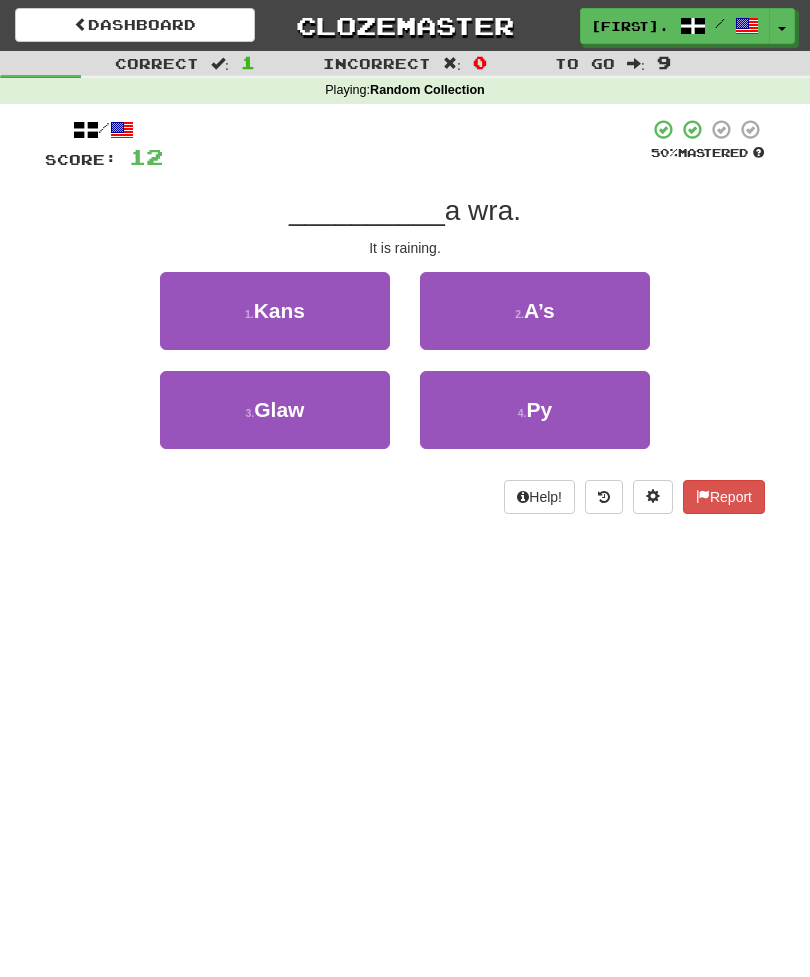 click on "3 .  Glaw" at bounding box center (275, 410) 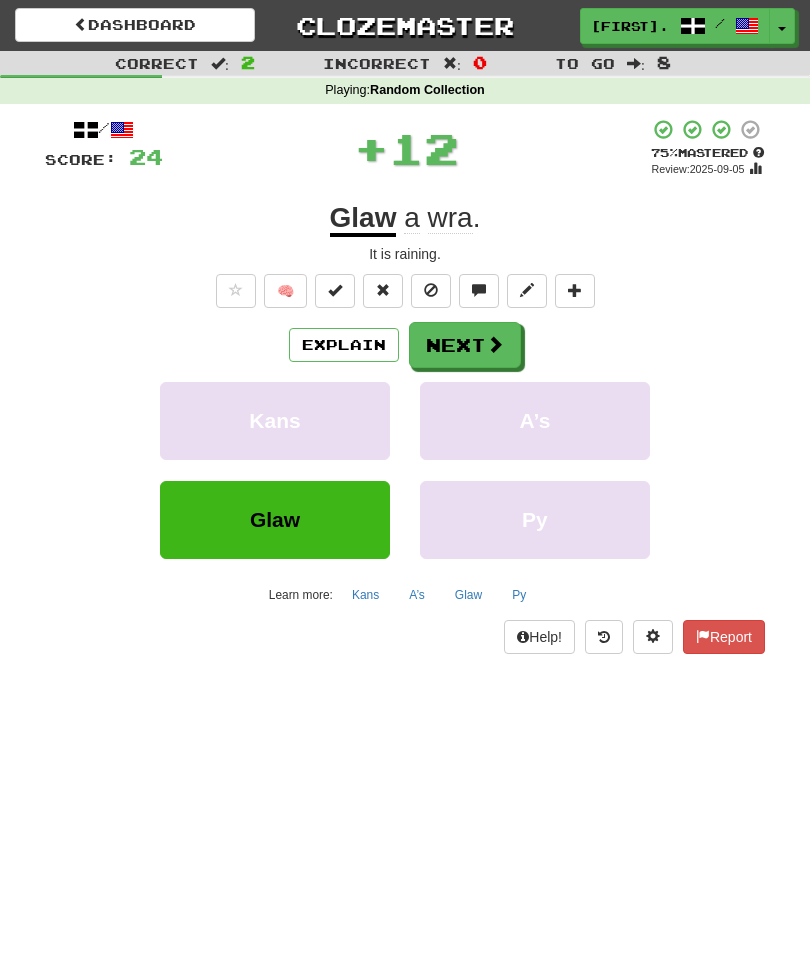 click on "Next" at bounding box center [465, 345] 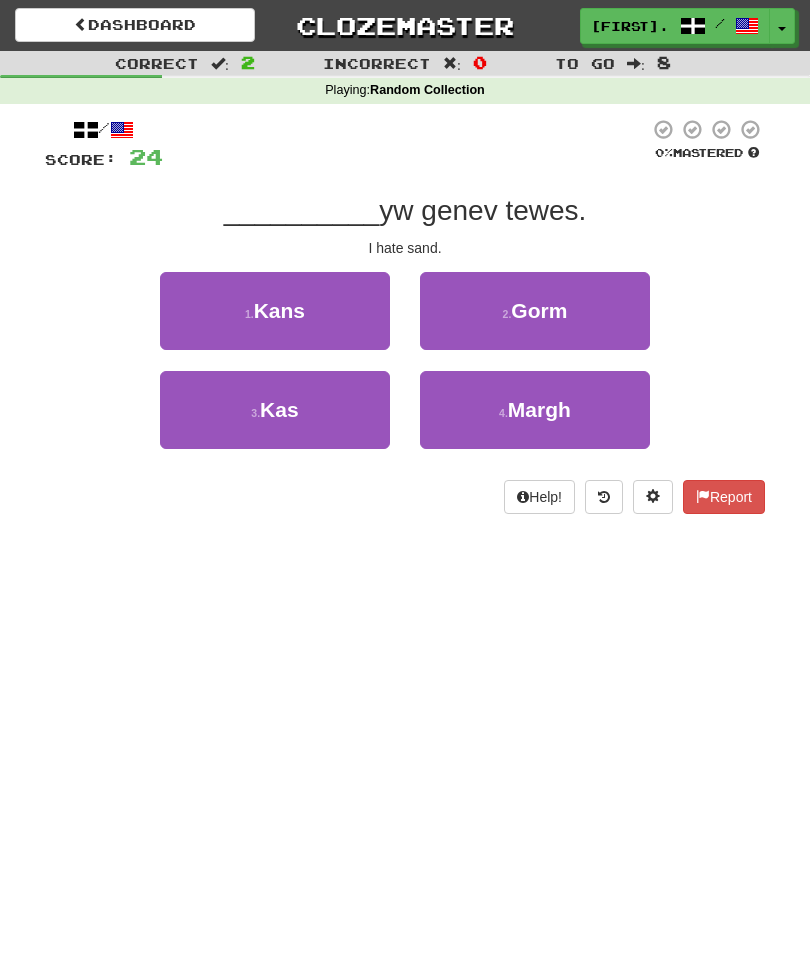 click on "3 .  Kas" at bounding box center (275, 410) 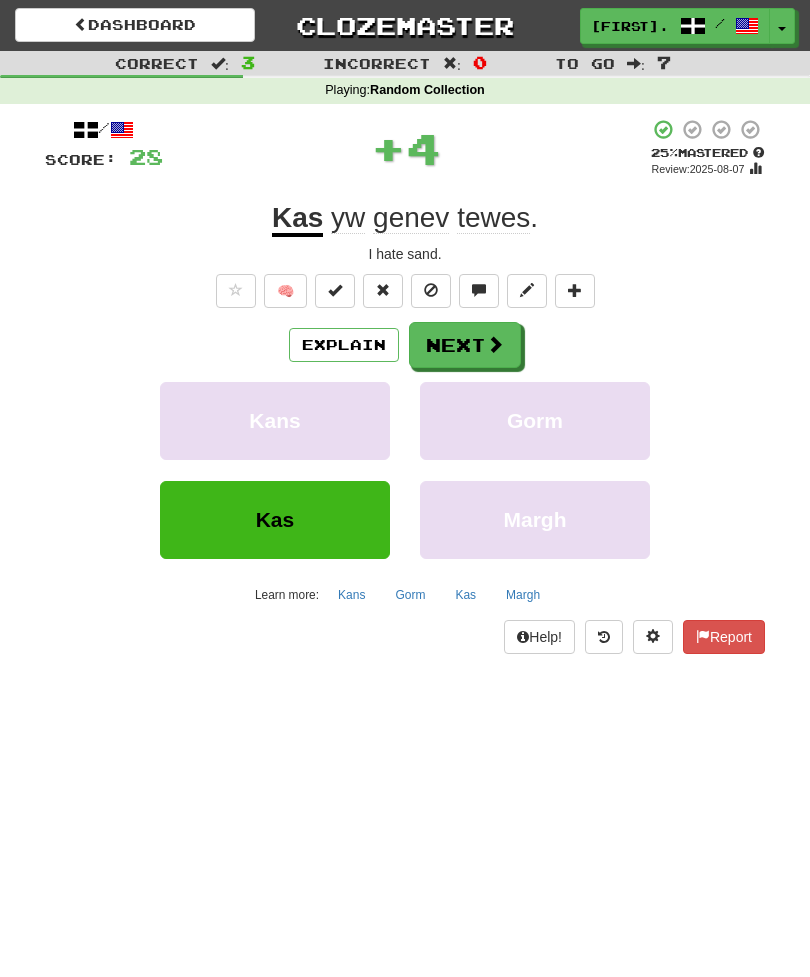 click on "Next" at bounding box center [465, 345] 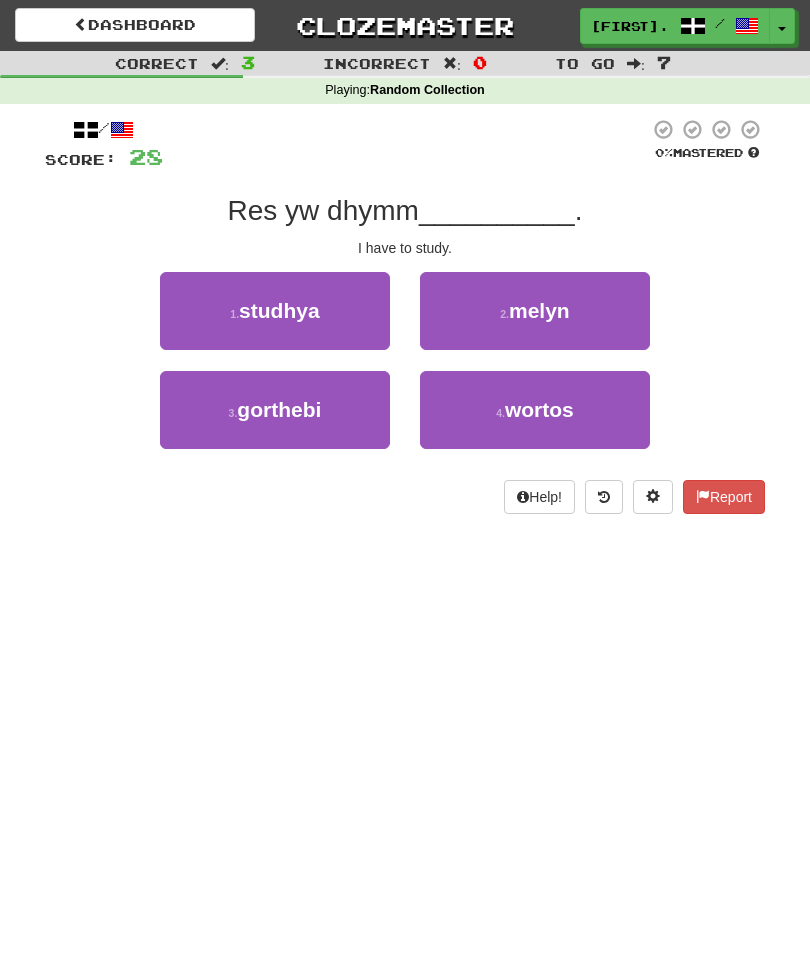 click on "1 .  studhya" at bounding box center (275, 311) 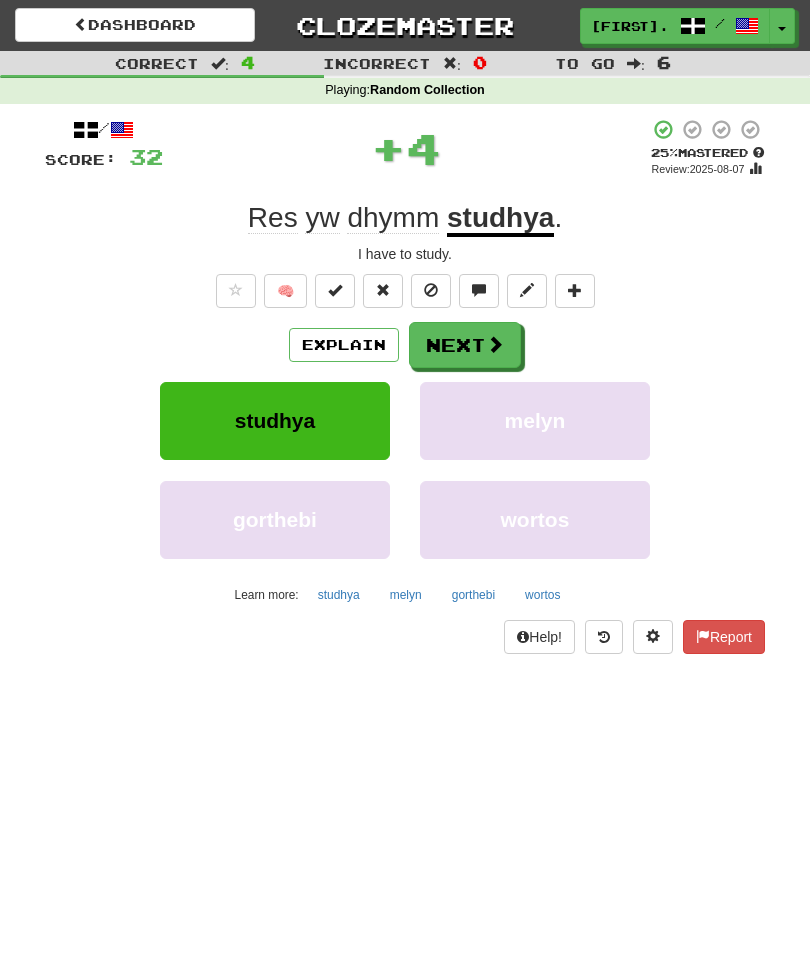 click on "Next" at bounding box center (465, 345) 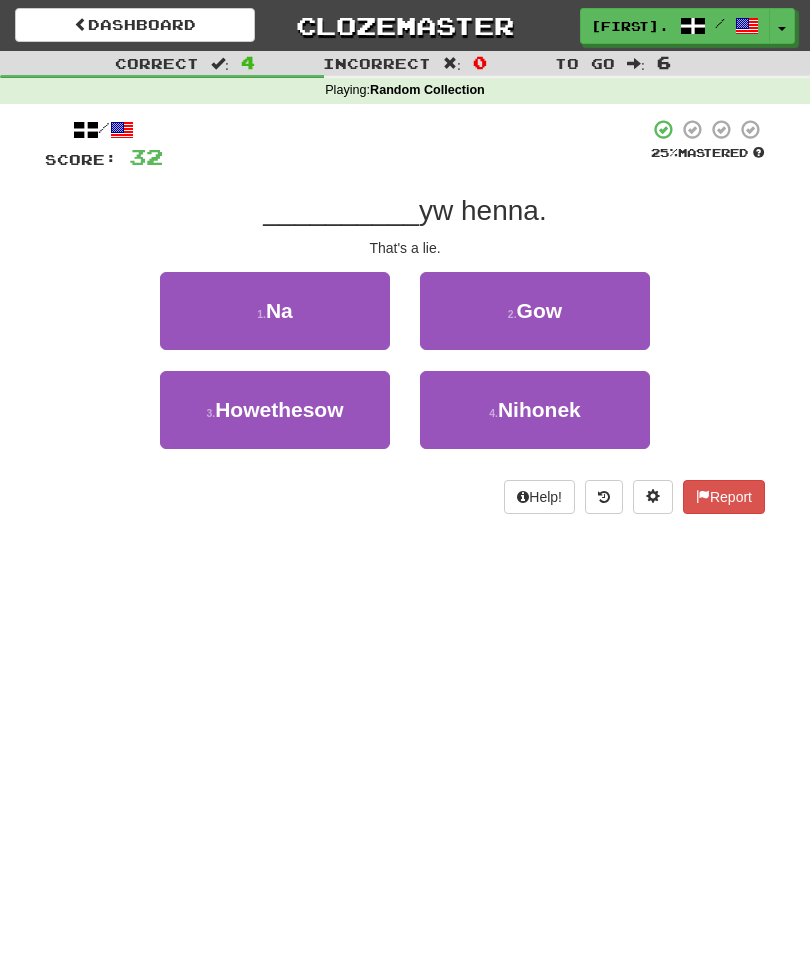 click on "Howethesow" at bounding box center [279, 409] 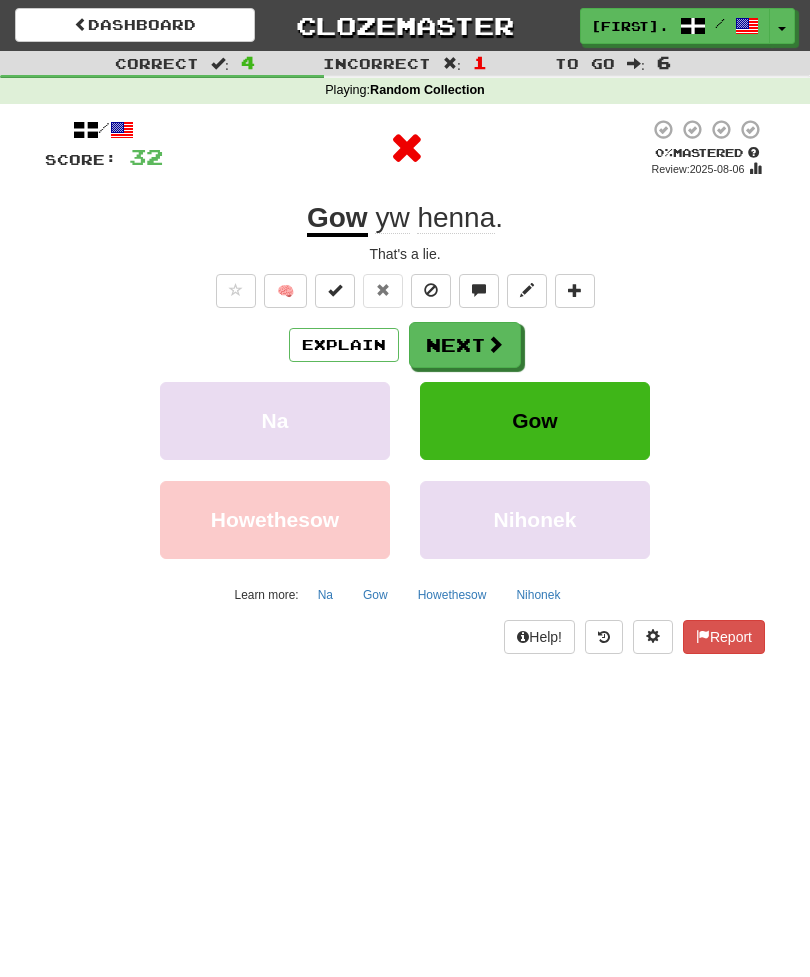 click on "Next" at bounding box center (465, 345) 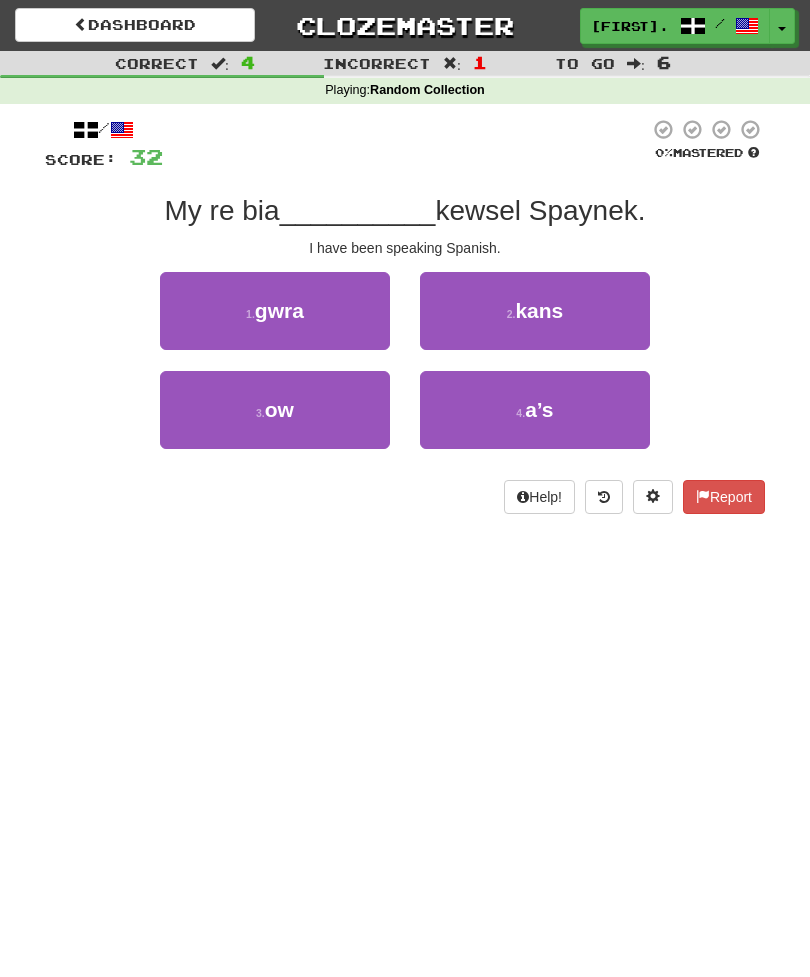 click on "3 .  ow" at bounding box center [275, 410] 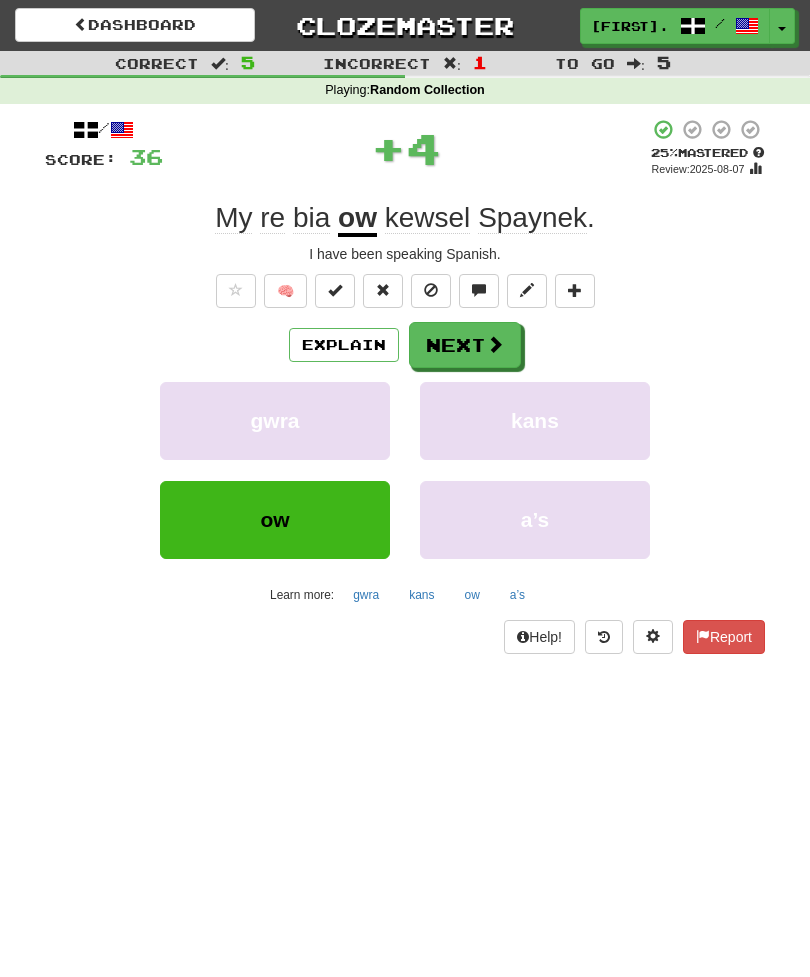 click on "Next" at bounding box center (465, 345) 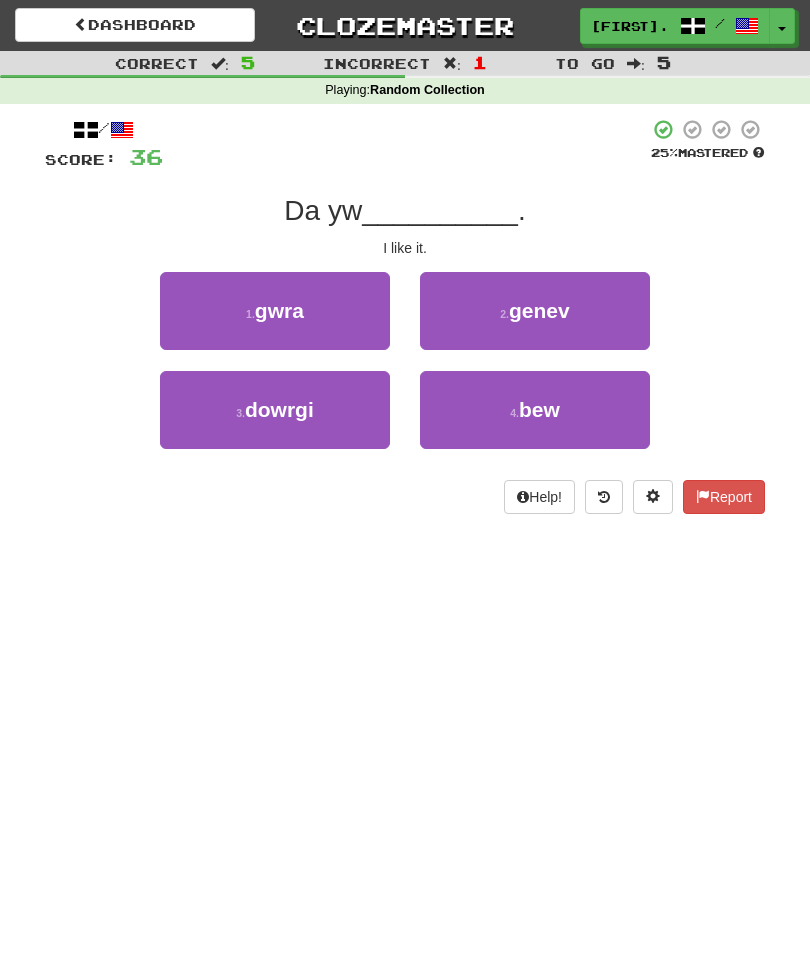click on "genev" at bounding box center [539, 310] 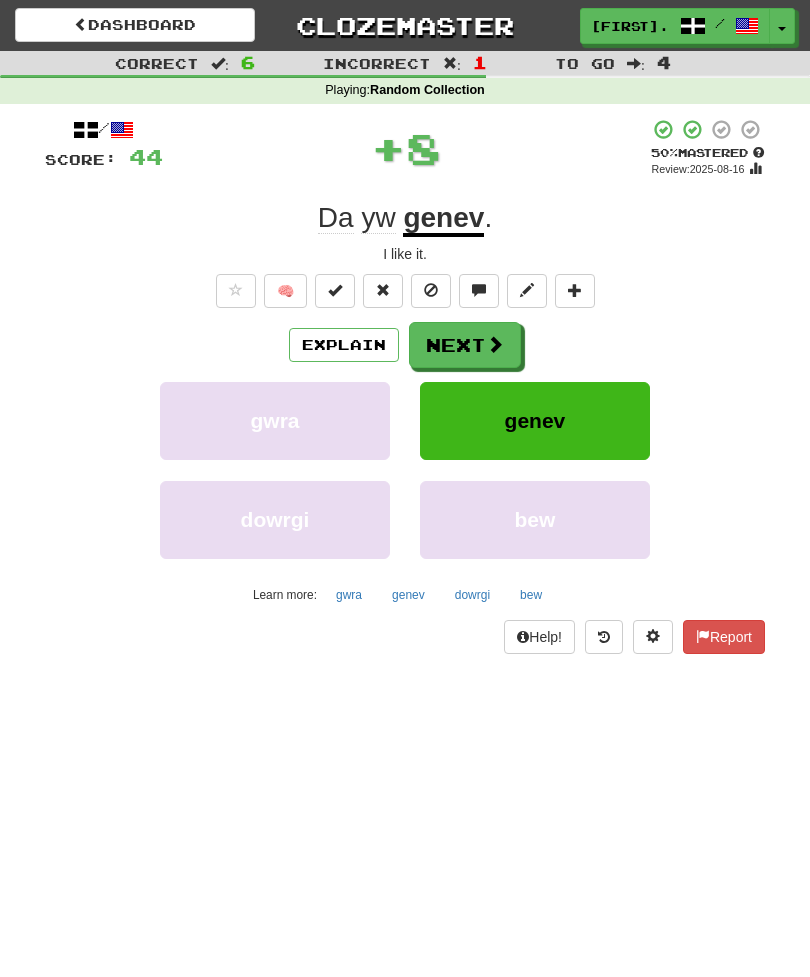 click at bounding box center [495, 344] 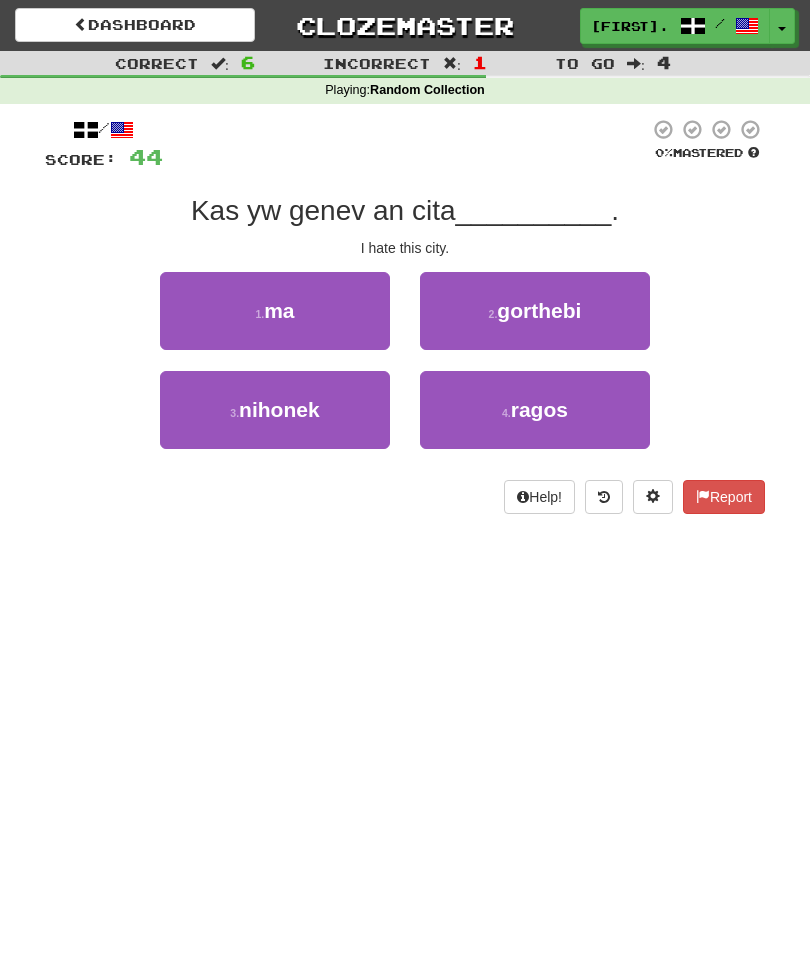 click on "1 .  ma" at bounding box center [275, 311] 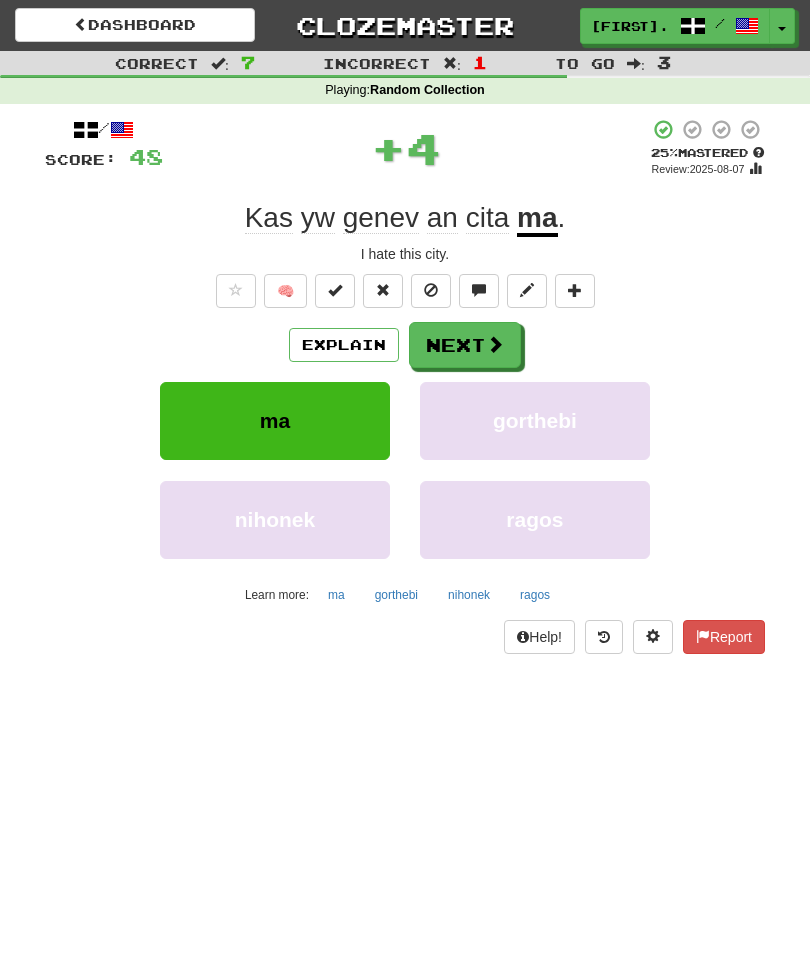 click at bounding box center [495, 344] 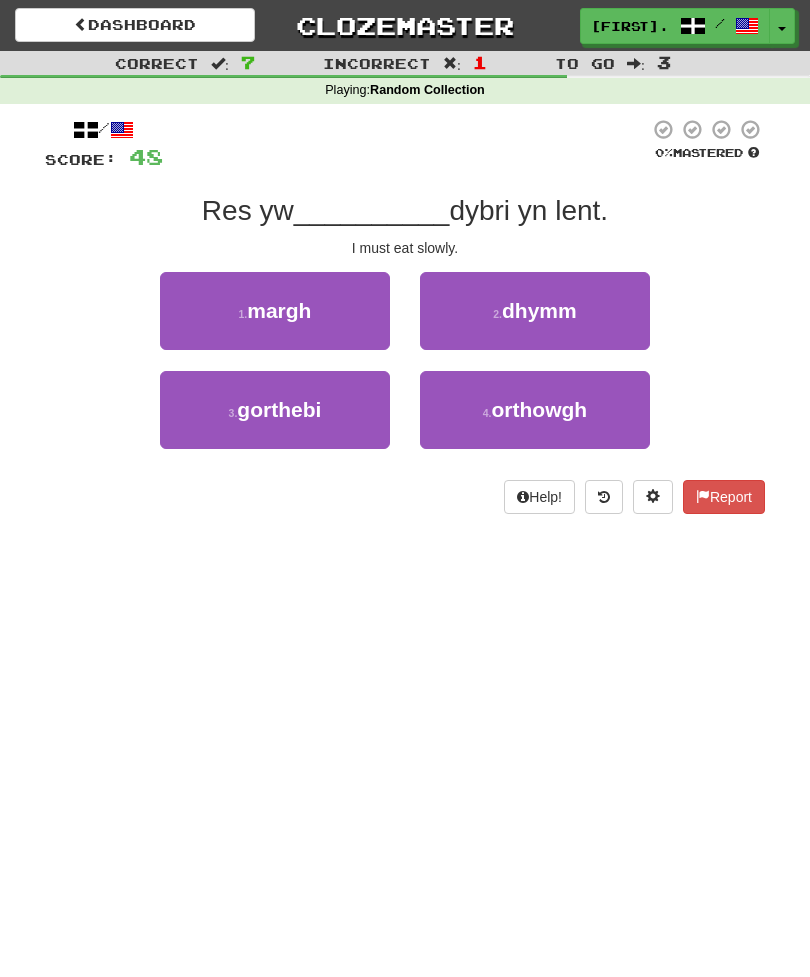 click on "dhymm" at bounding box center (539, 310) 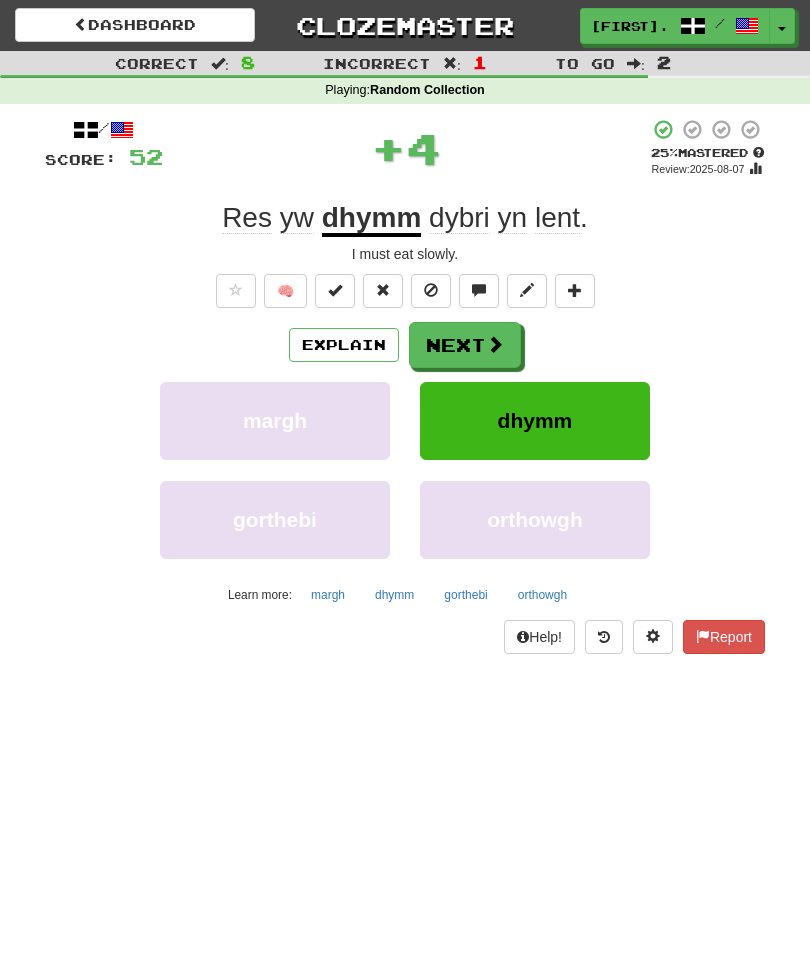 click at bounding box center [495, 344] 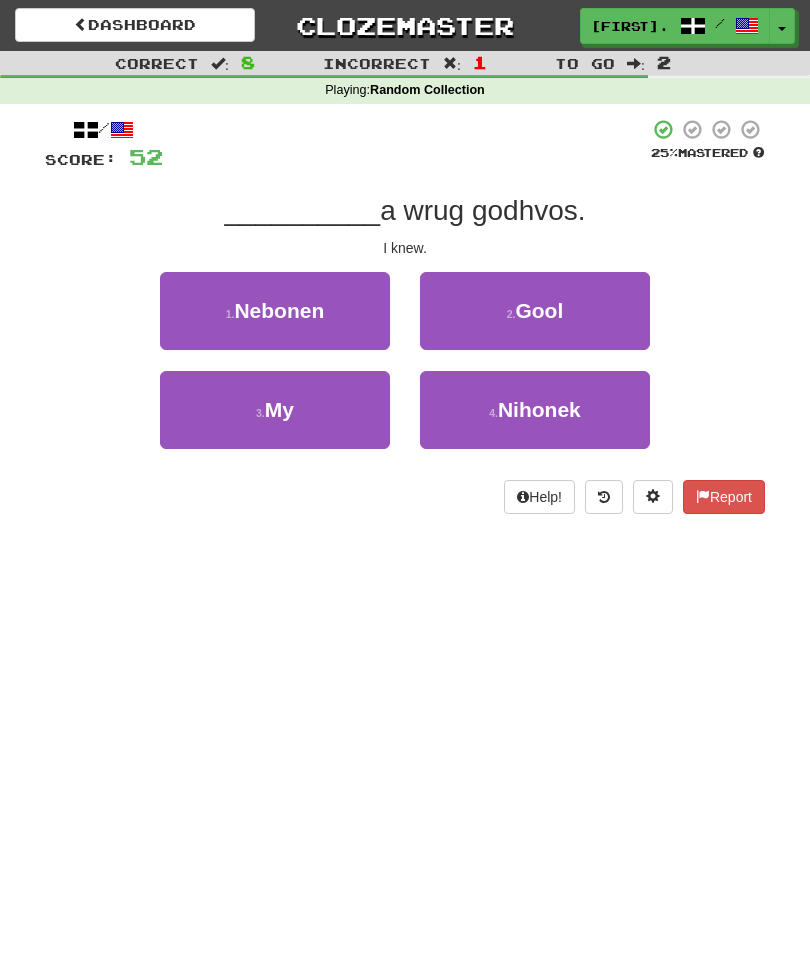click on "3 .  My" at bounding box center (275, 410) 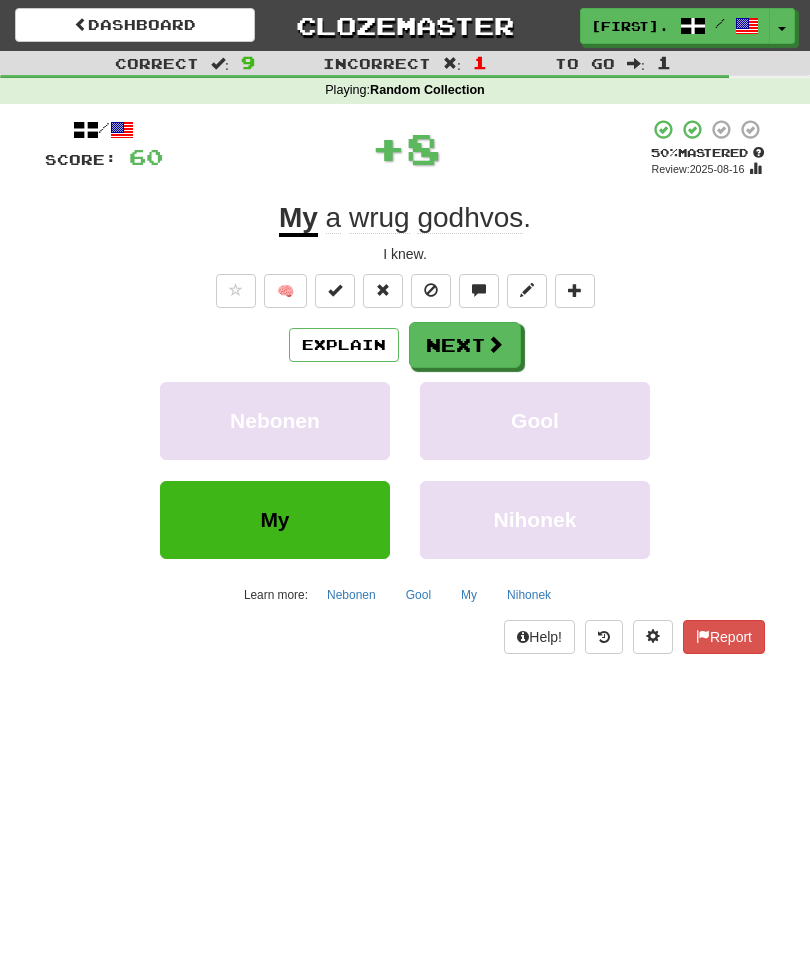 click on "Next" at bounding box center (465, 345) 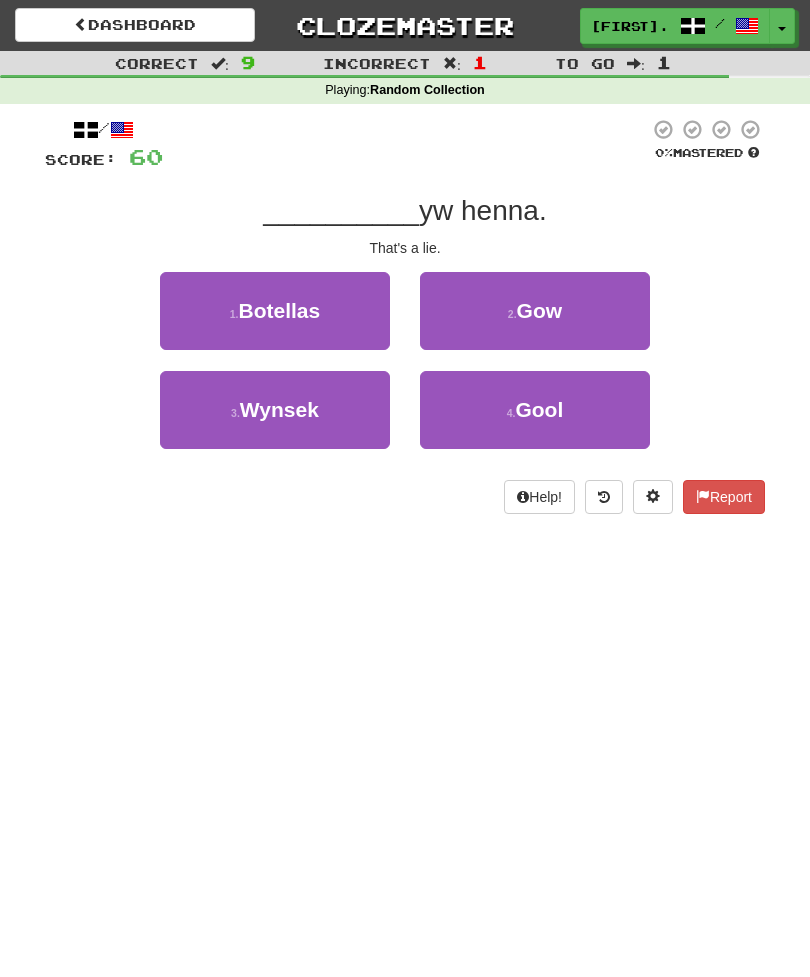 click on "2 .  Gow" at bounding box center (535, 311) 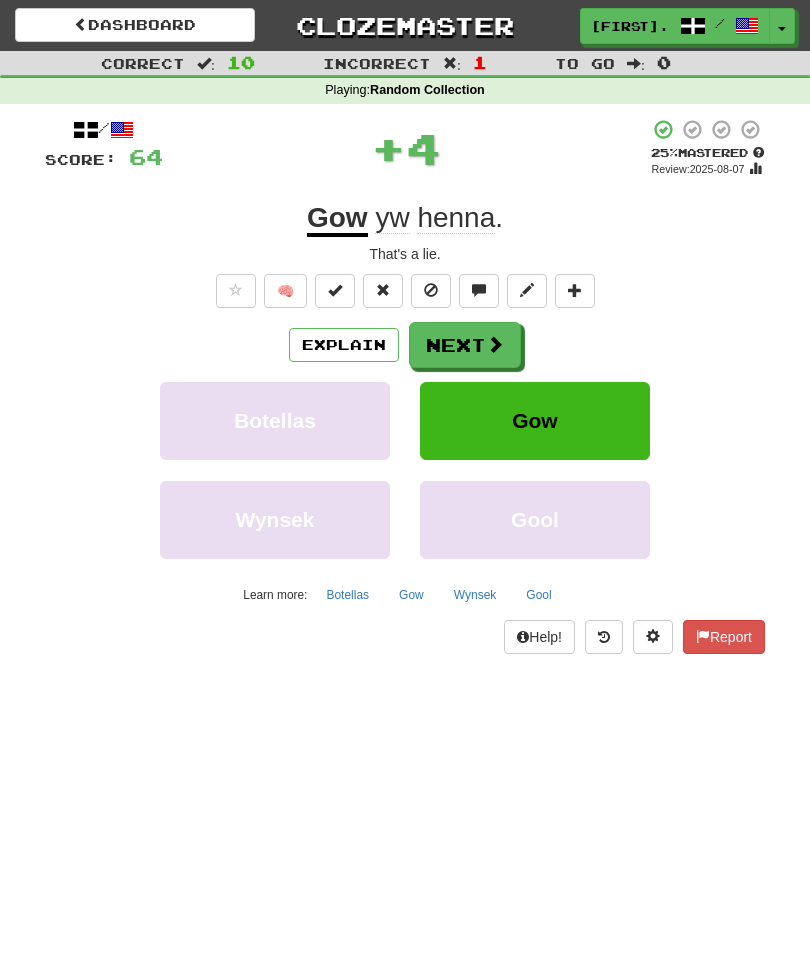 click at bounding box center [495, 344] 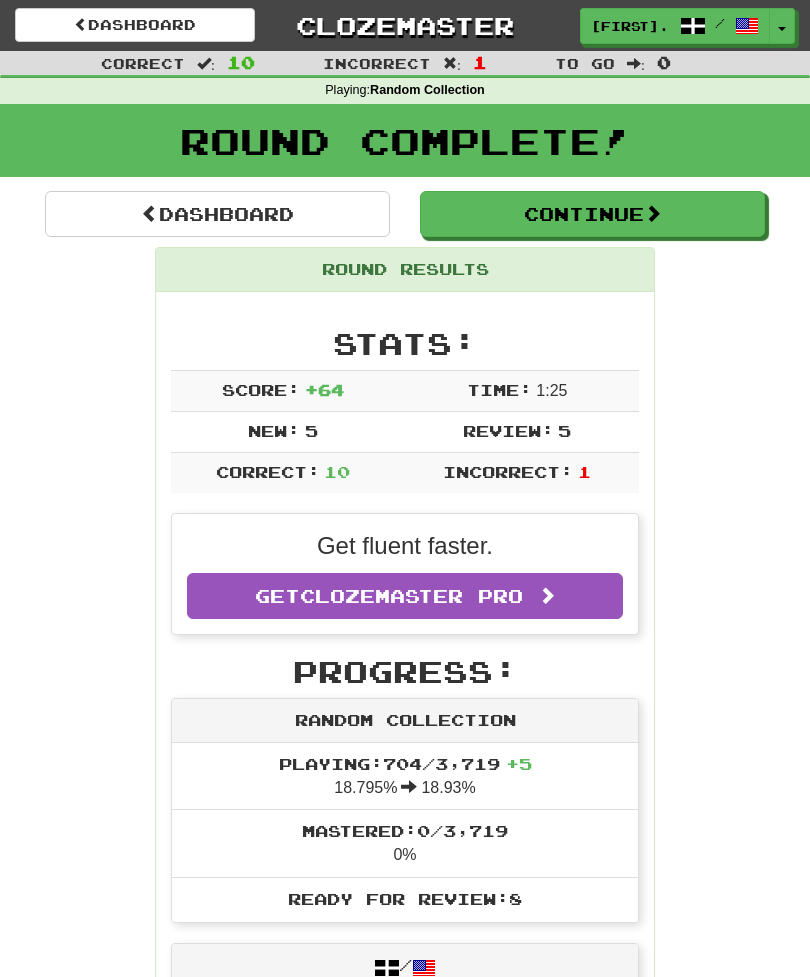 click on "Continue" at bounding box center [592, 214] 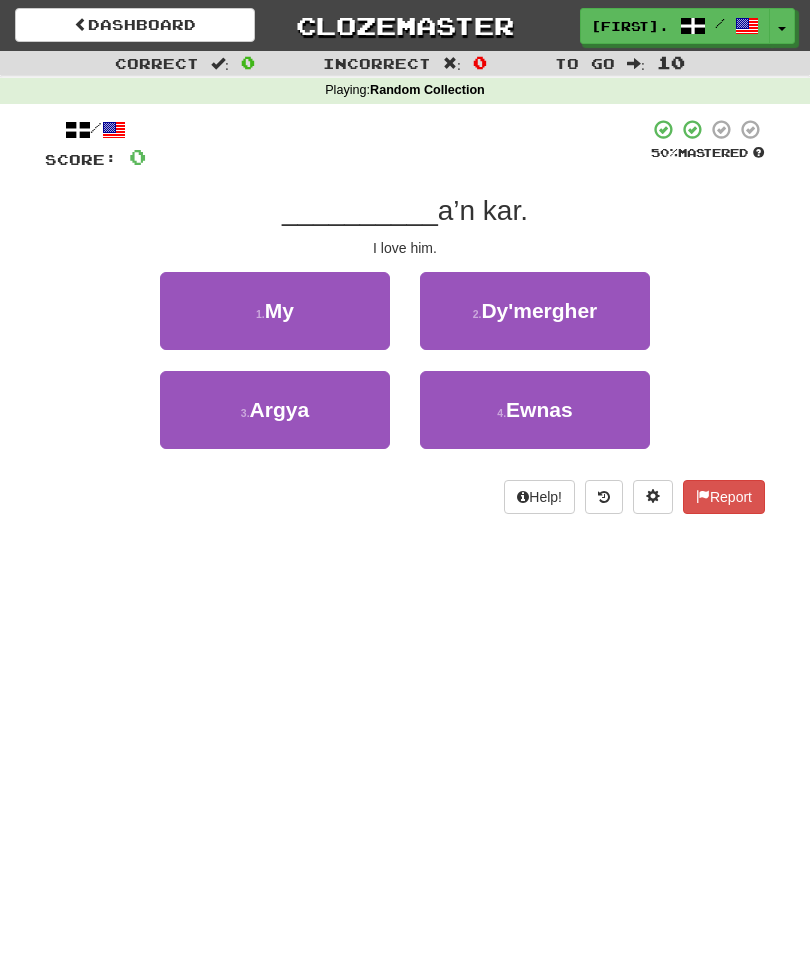 click on "1 .  My" at bounding box center (275, 311) 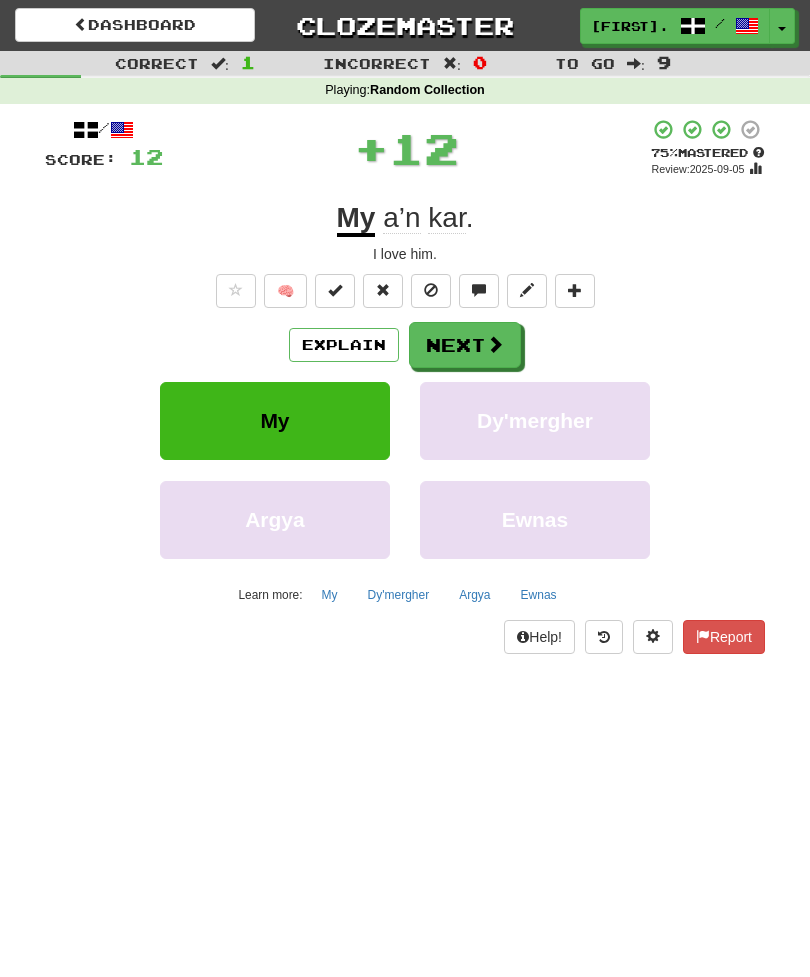 click on "Next" at bounding box center (465, 345) 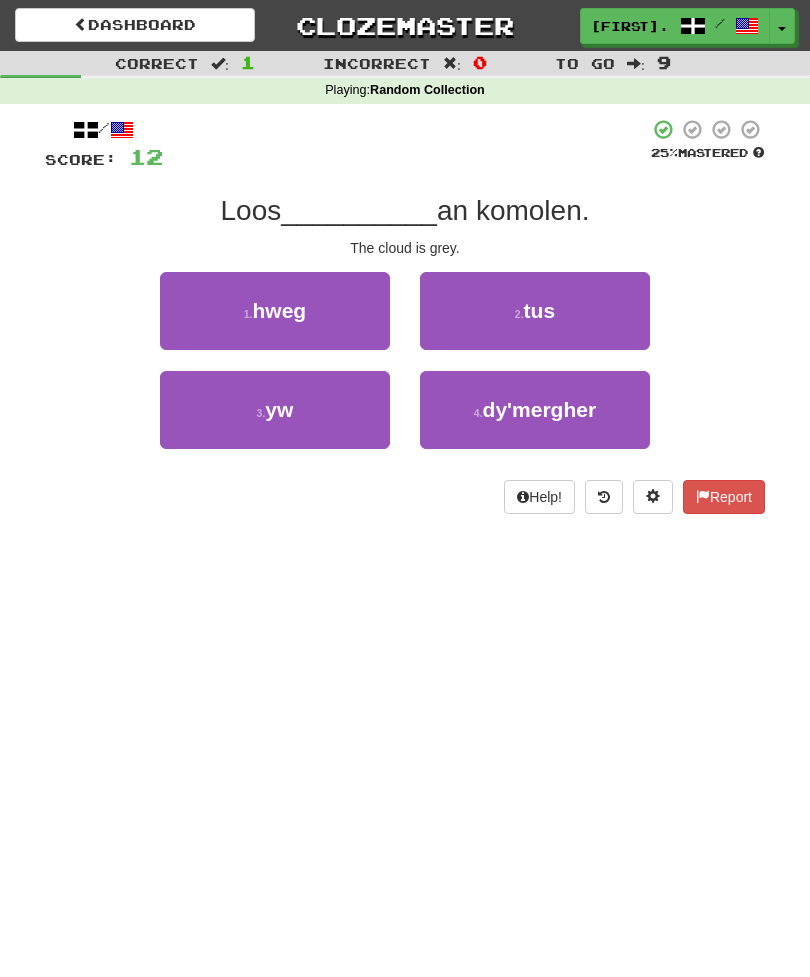 click on "3 .  yw" at bounding box center (275, 410) 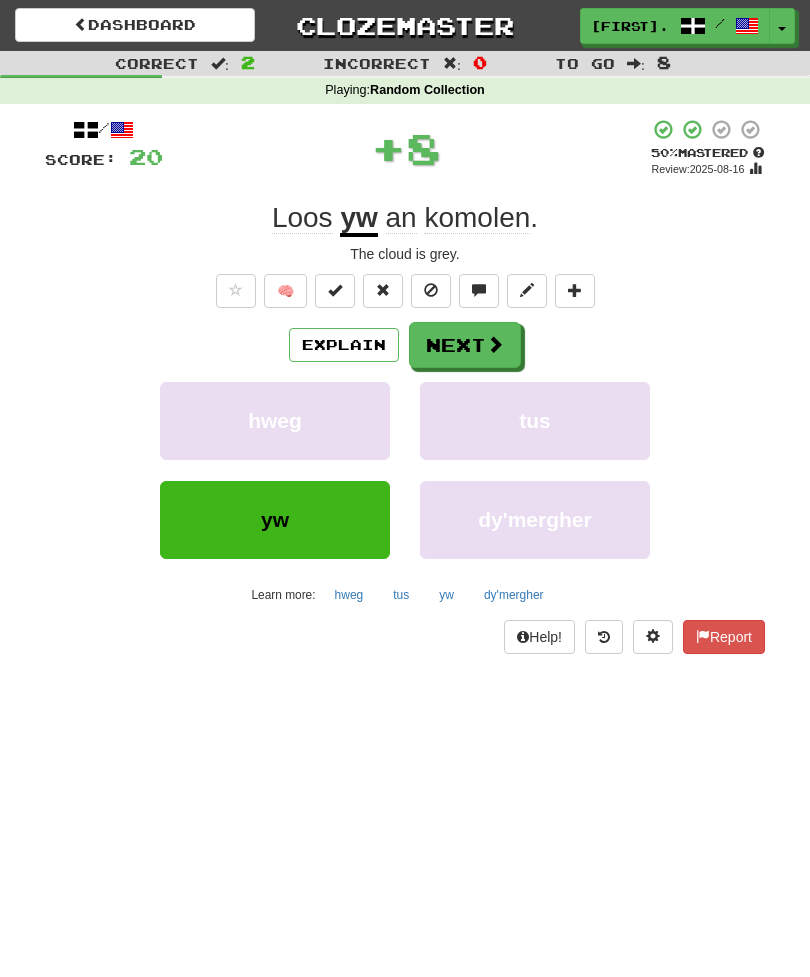 click on "Next" at bounding box center [465, 345] 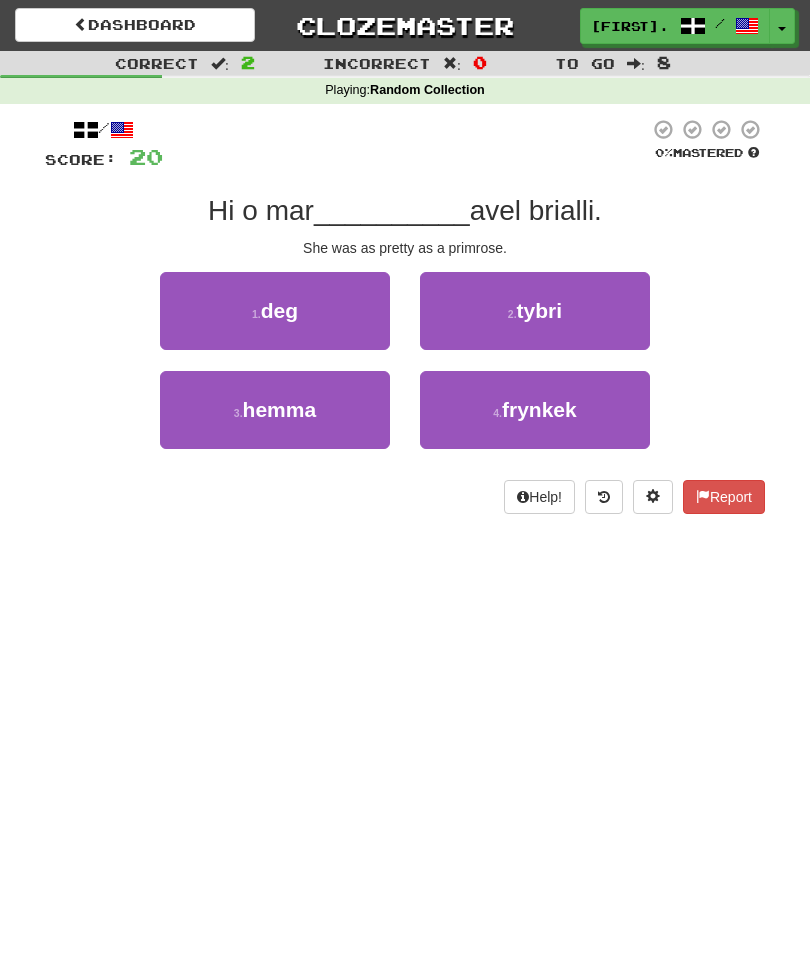 click on "1 .  deg" at bounding box center [275, 311] 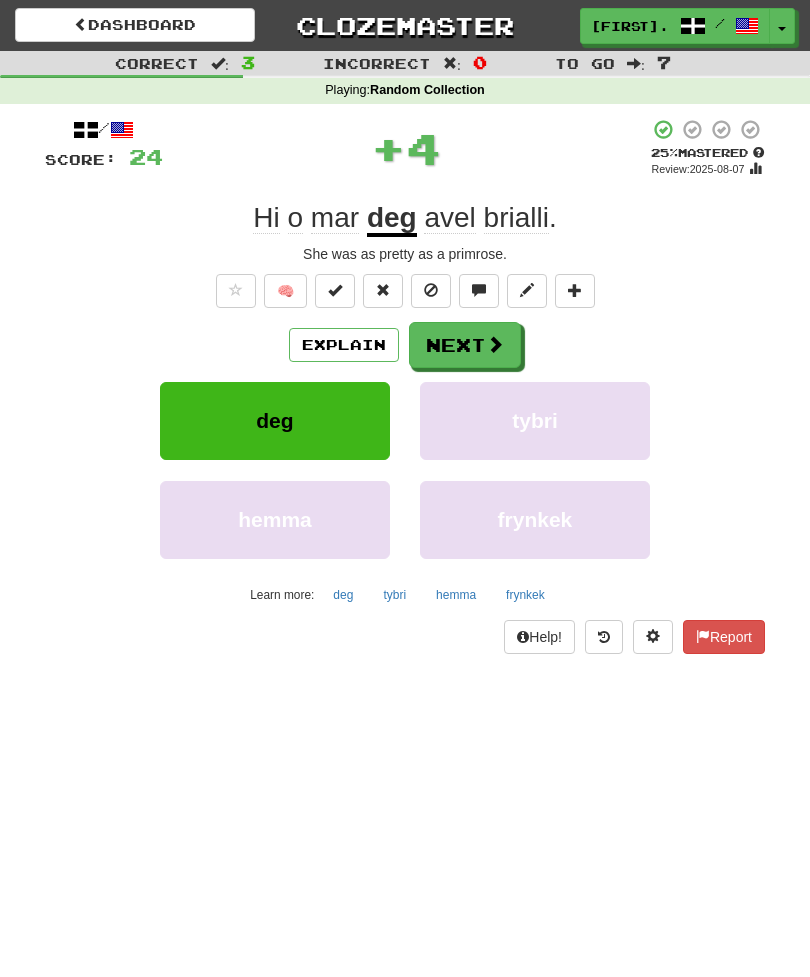 click on "Next" at bounding box center [465, 345] 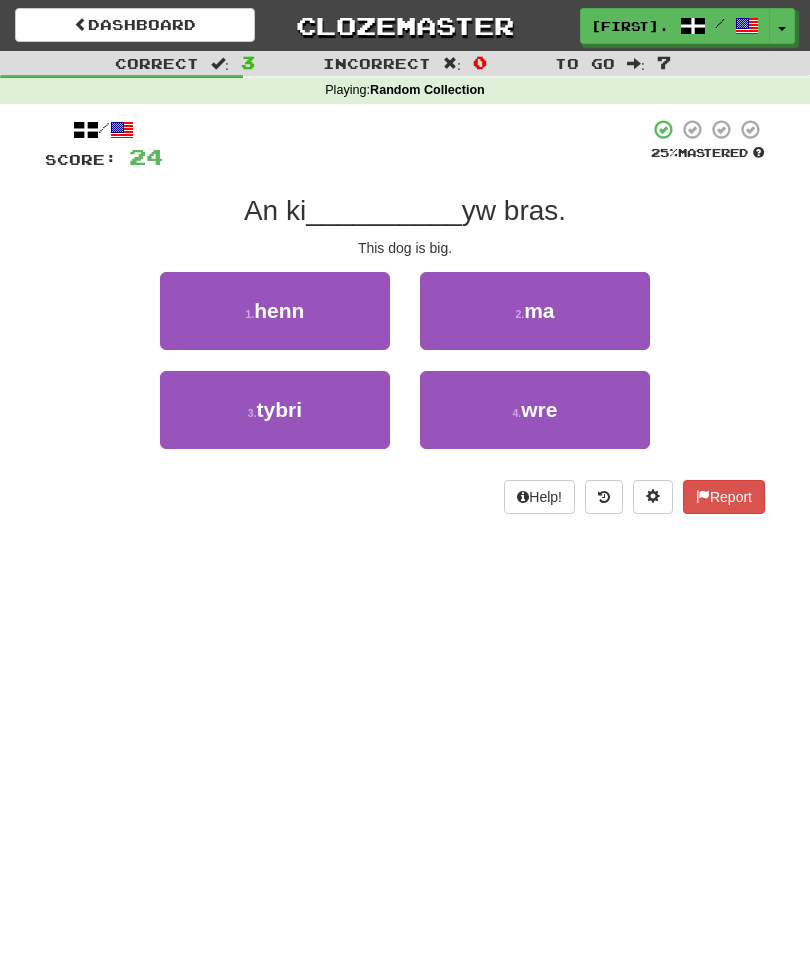 click on "ma" at bounding box center [539, 310] 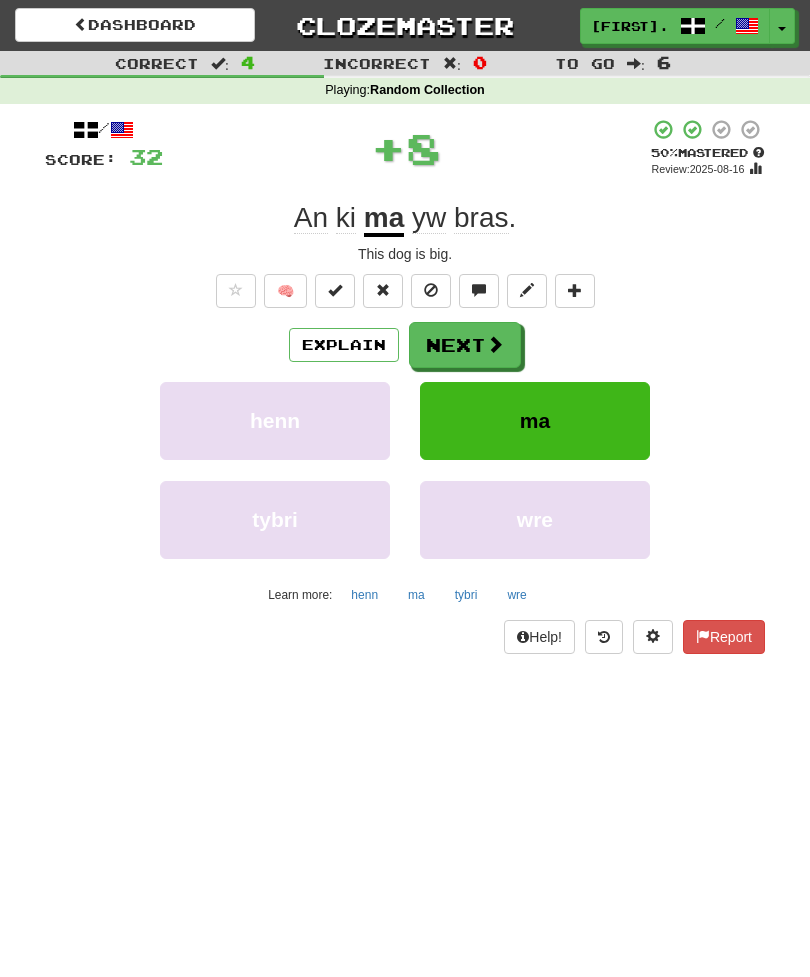 click at bounding box center (495, 344) 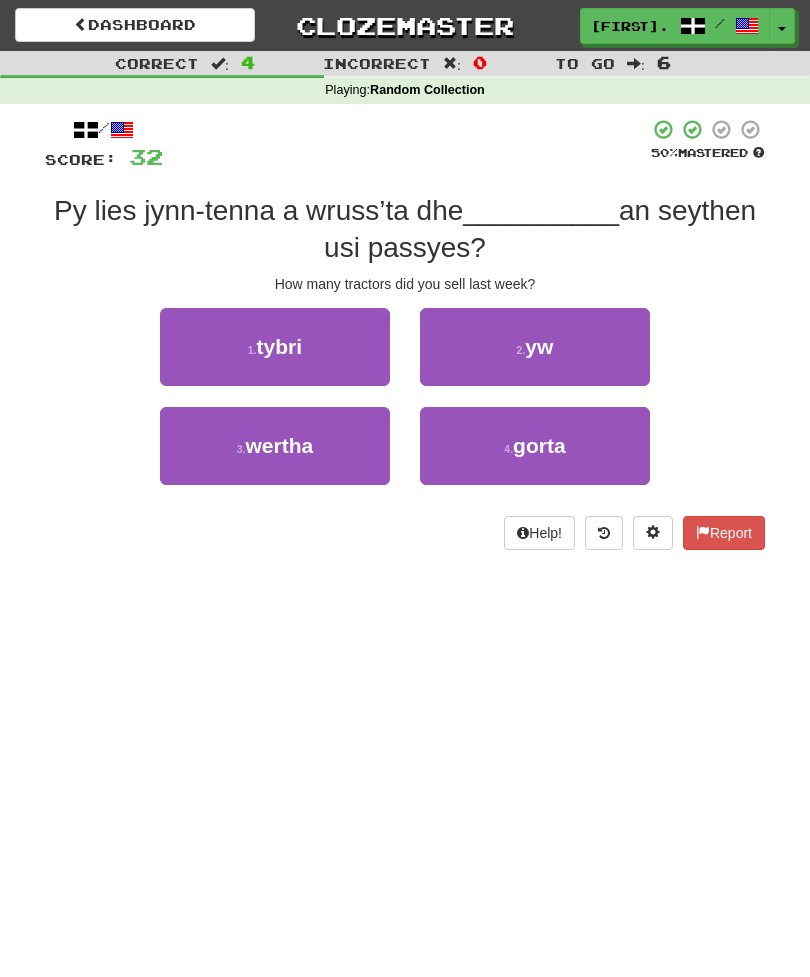 click on "3 .  wertha" at bounding box center [275, 446] 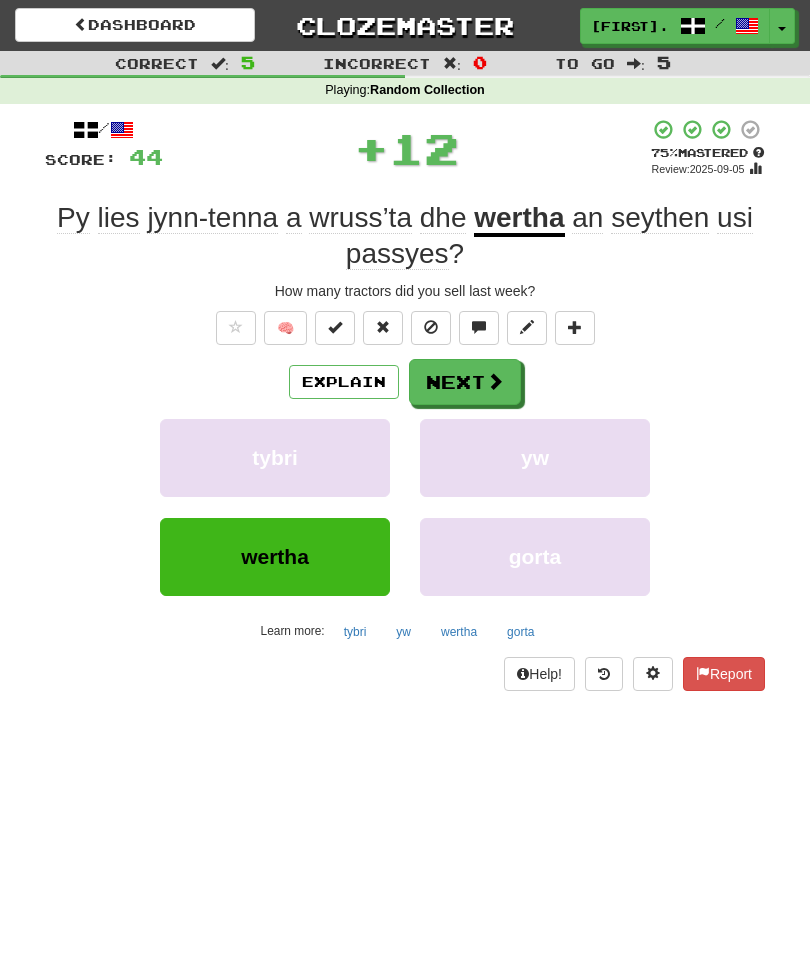 click at bounding box center [495, 381] 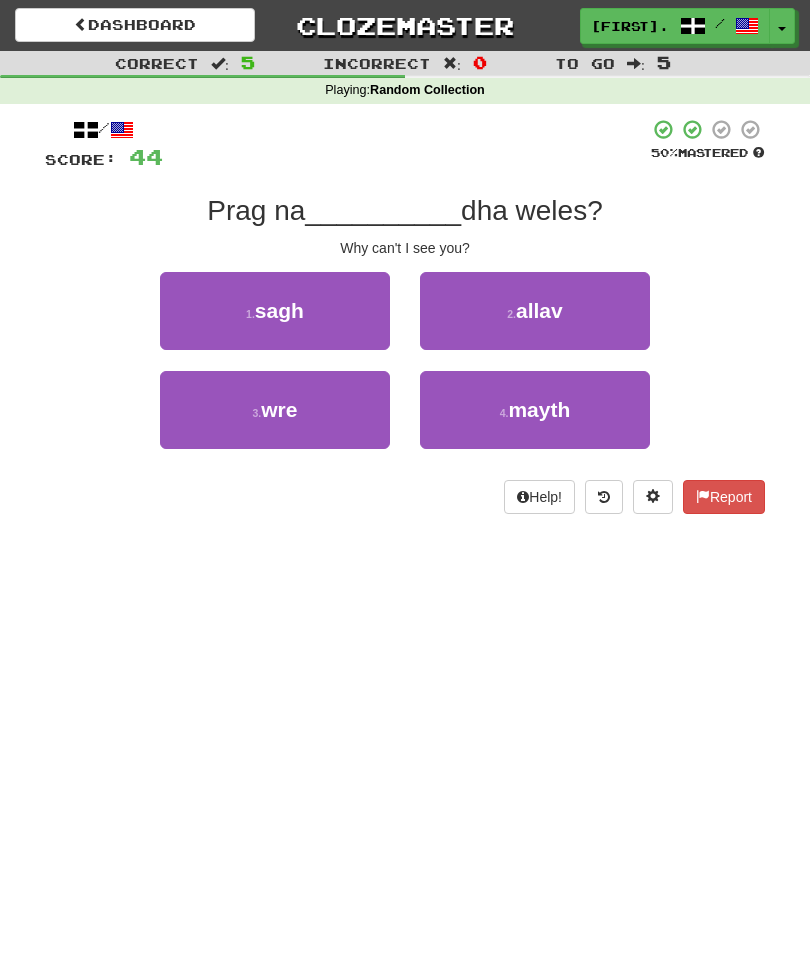 click on "2 .  allav" at bounding box center [535, 311] 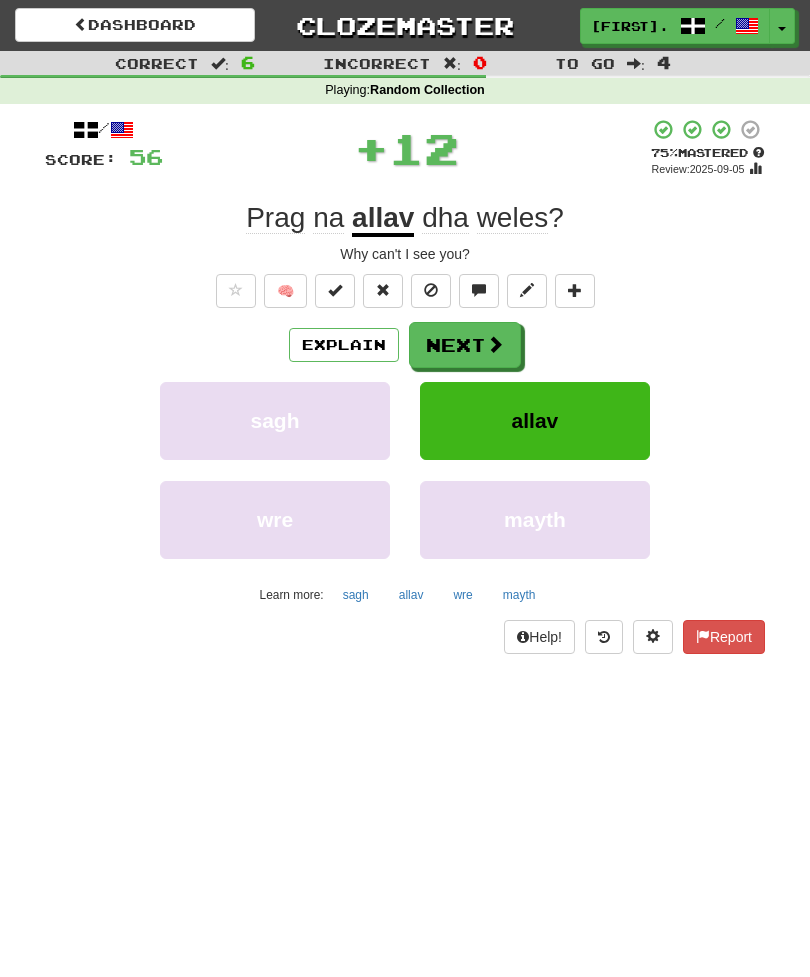 click on "Next" at bounding box center (465, 345) 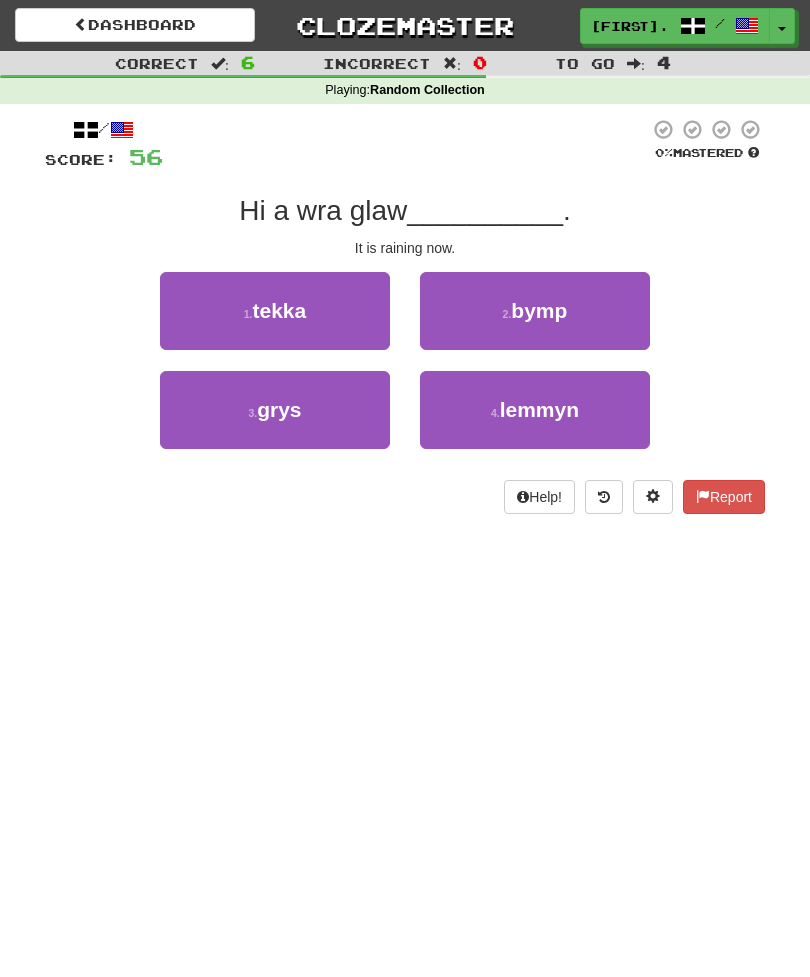 click on "lemmyn" at bounding box center [539, 409] 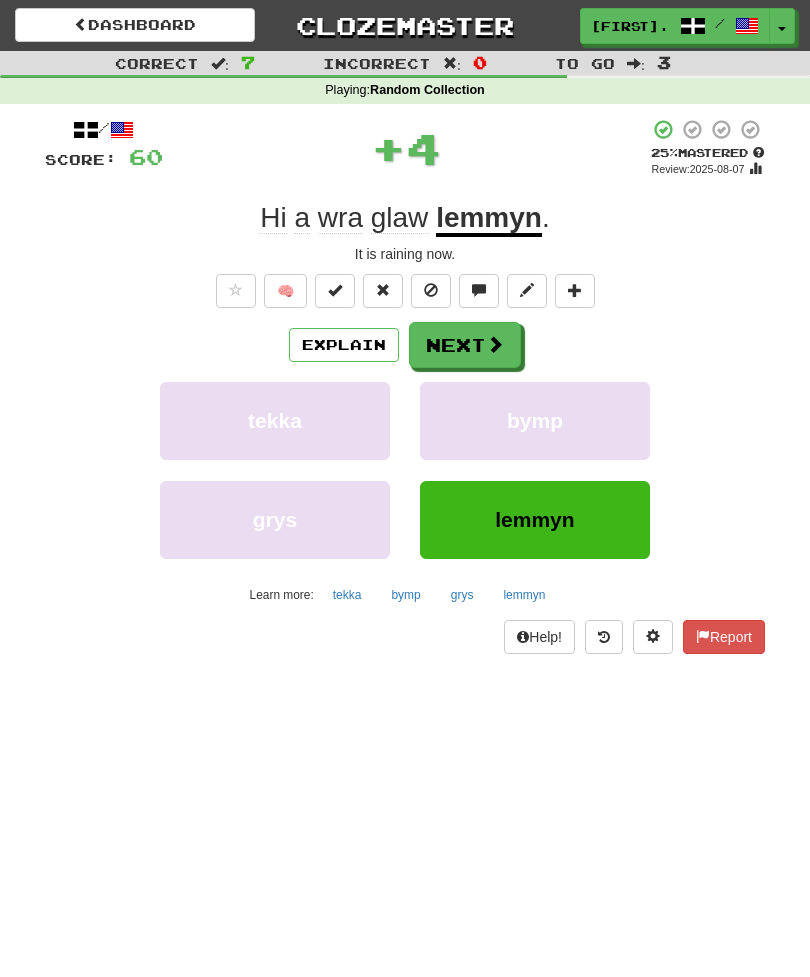 click on "Next" at bounding box center (465, 345) 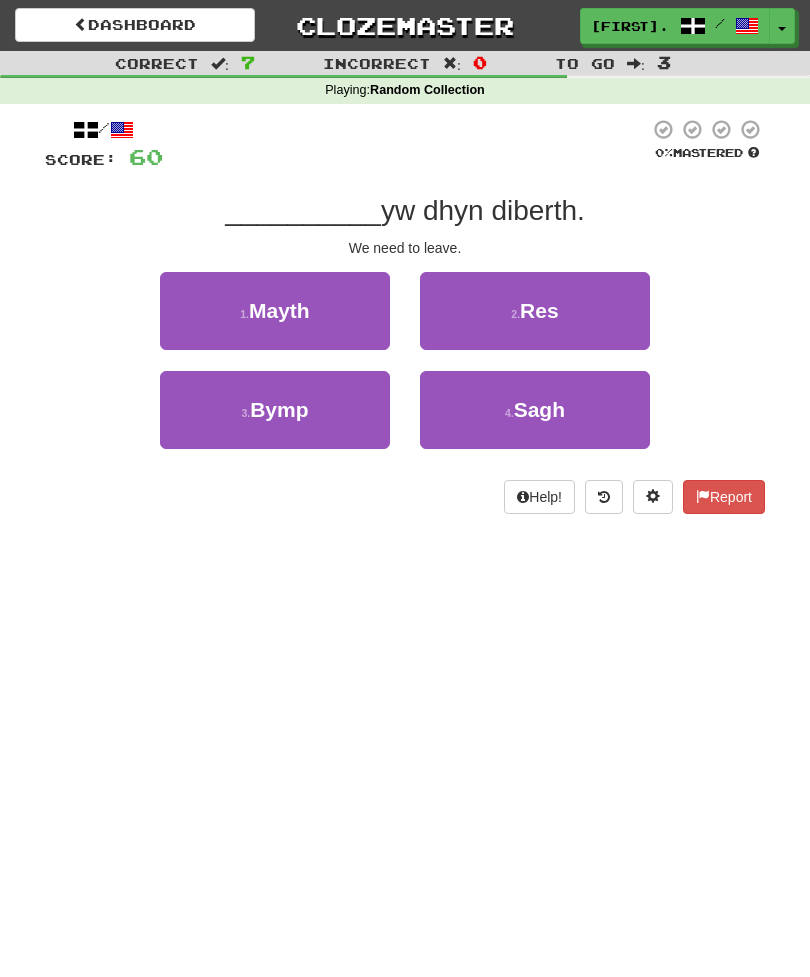 click on "Res" at bounding box center [539, 310] 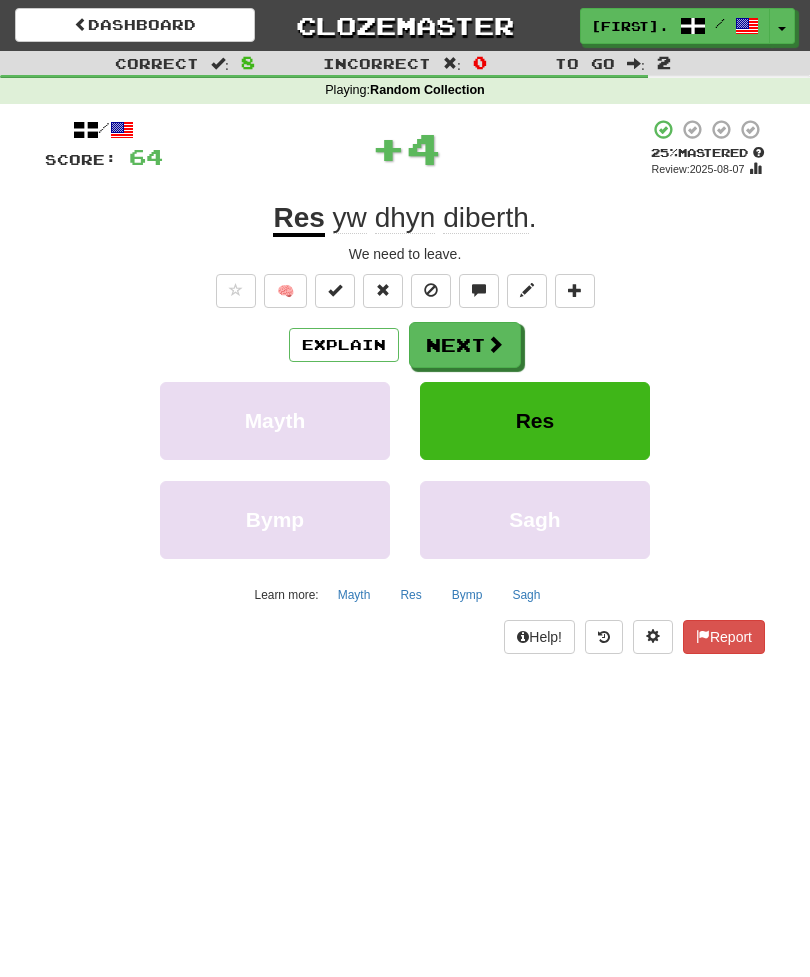 click on "Next" at bounding box center (465, 345) 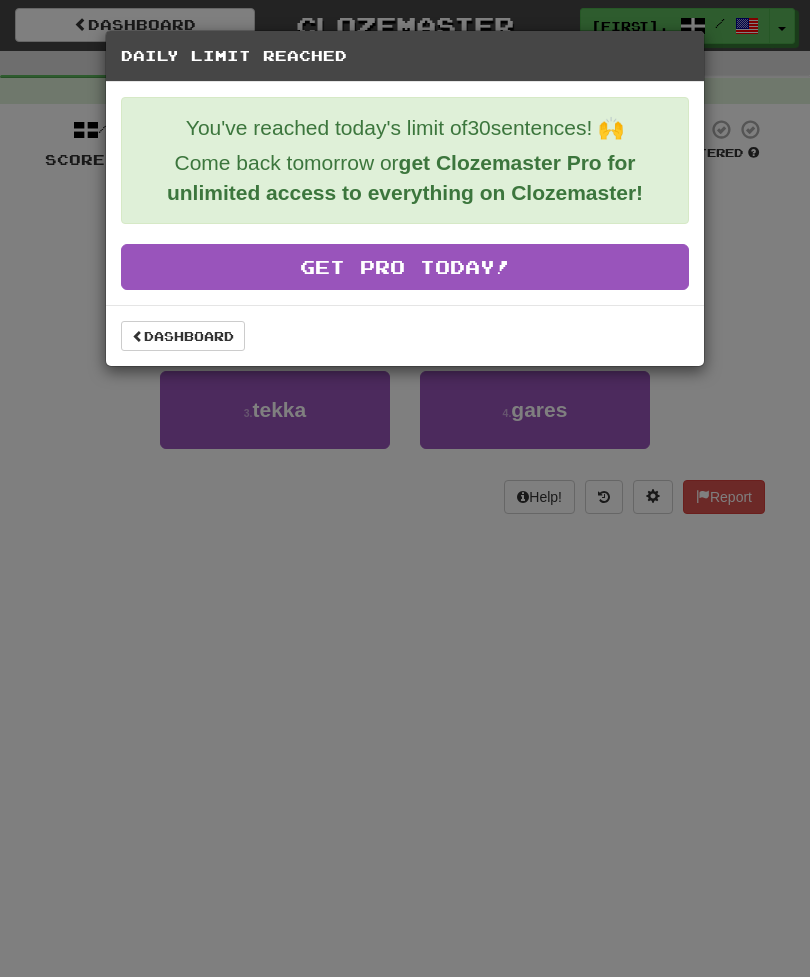 click on "Dashboard" at bounding box center [183, 336] 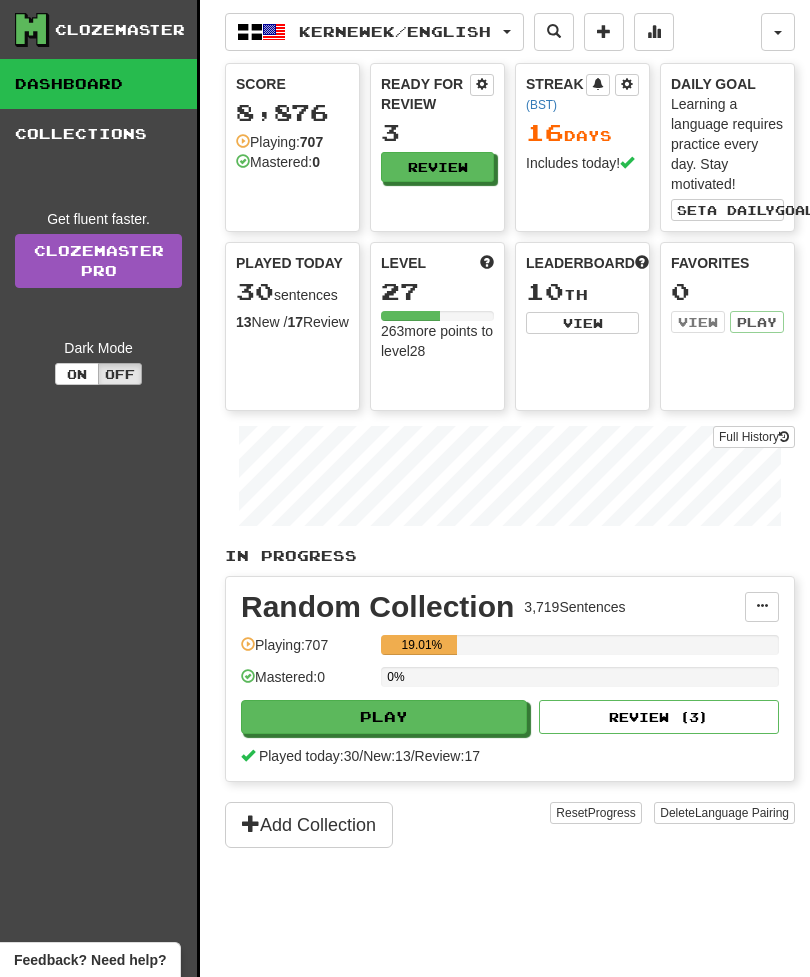 scroll, scrollTop: 0, scrollLeft: 0, axis: both 